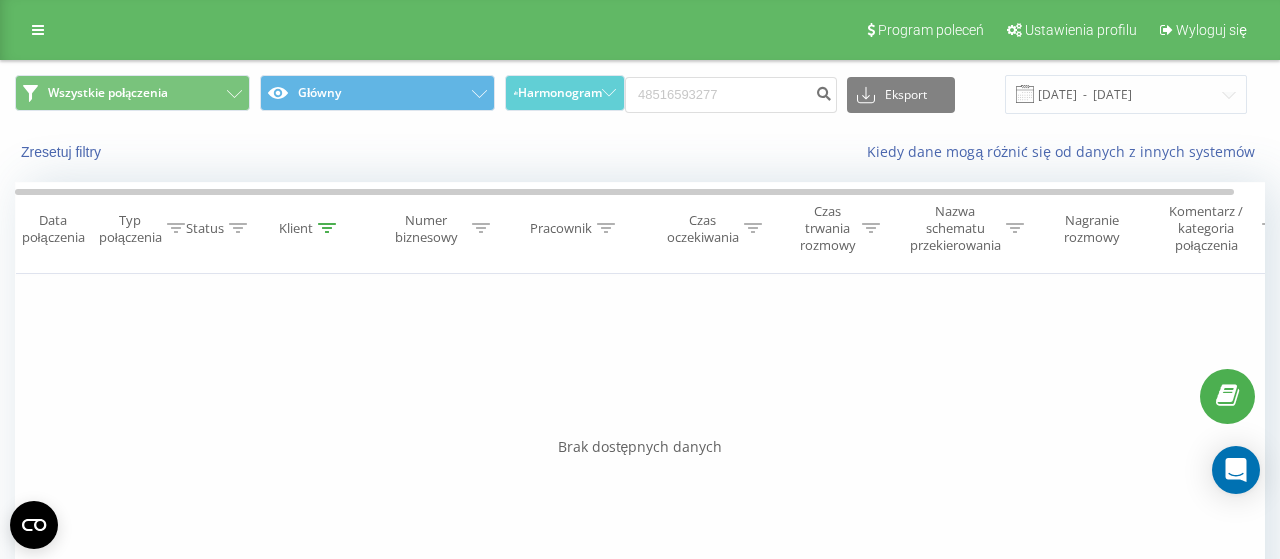 scroll, scrollTop: 0, scrollLeft: 0, axis: both 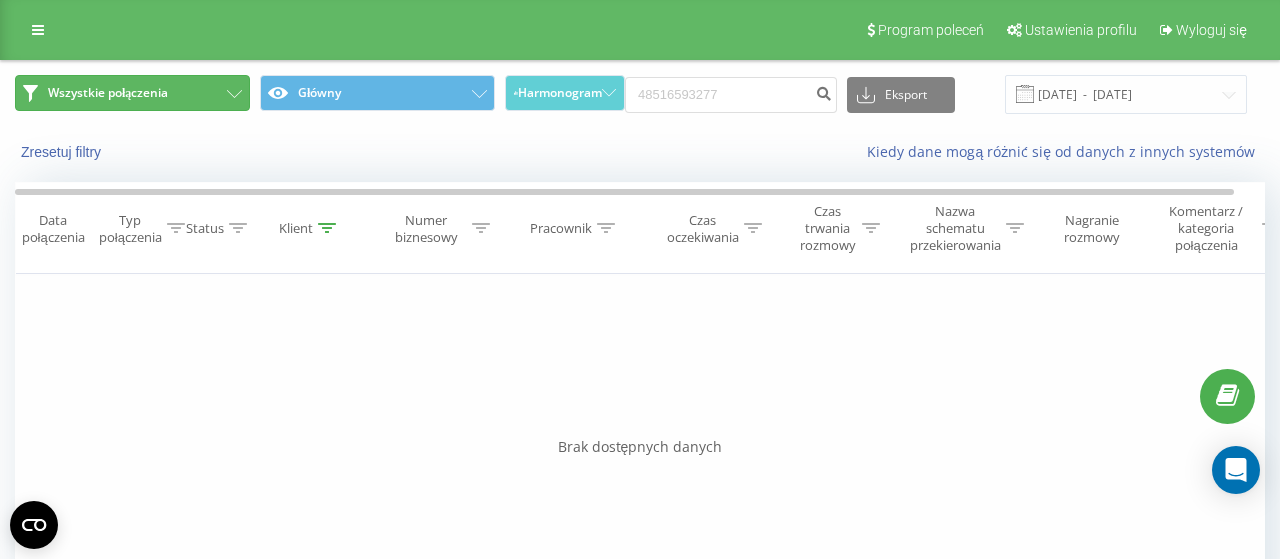 click 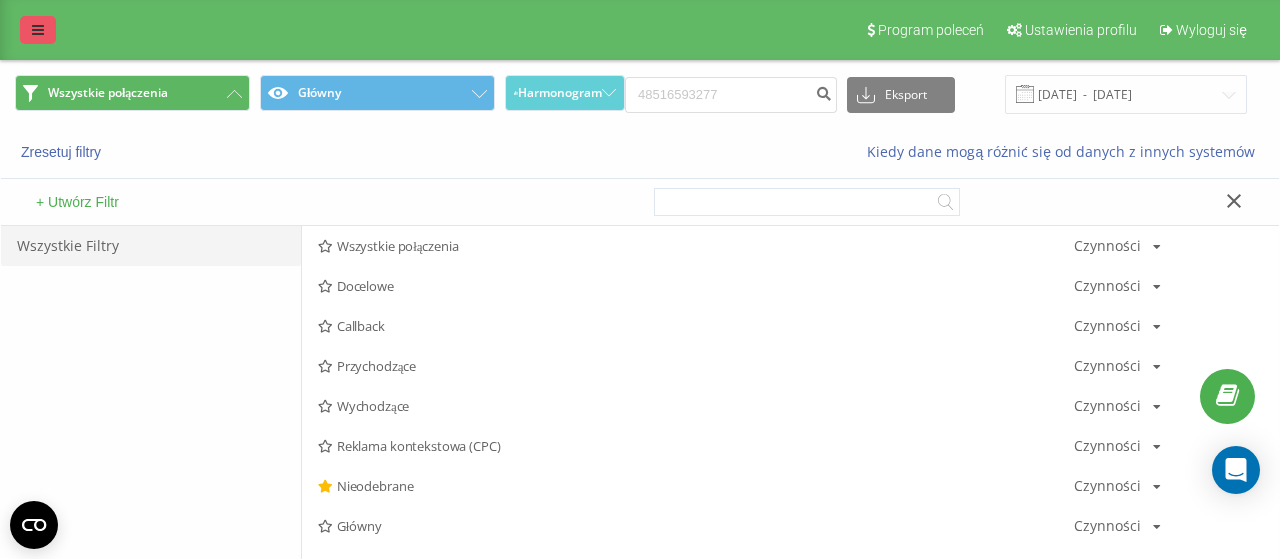 click at bounding box center [38, 30] 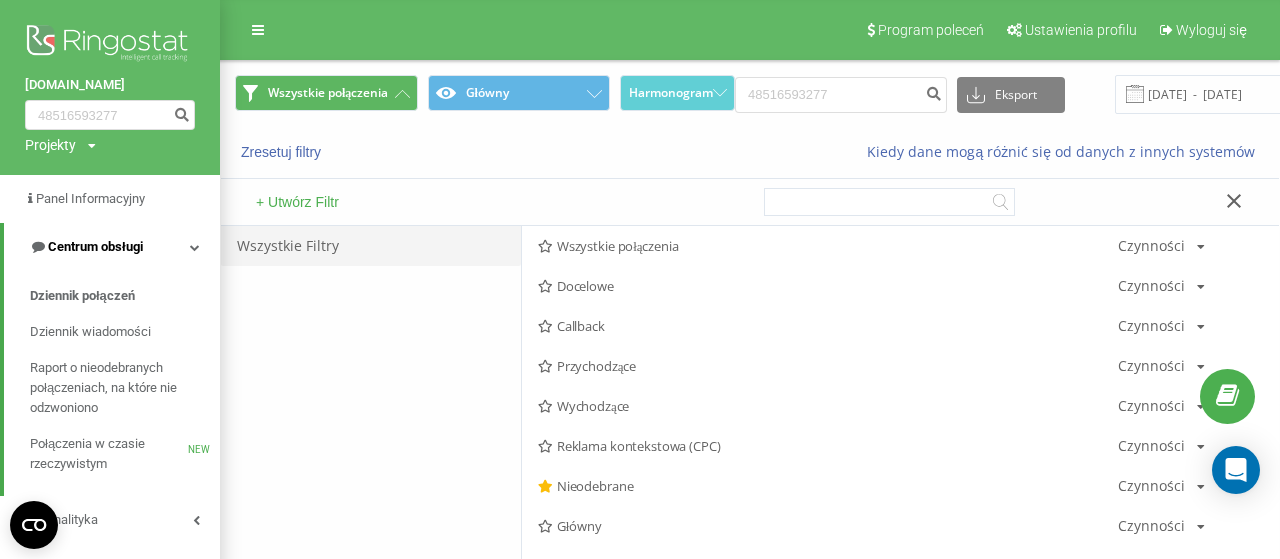 click on "Centrum obsługi" at bounding box center [95, 246] 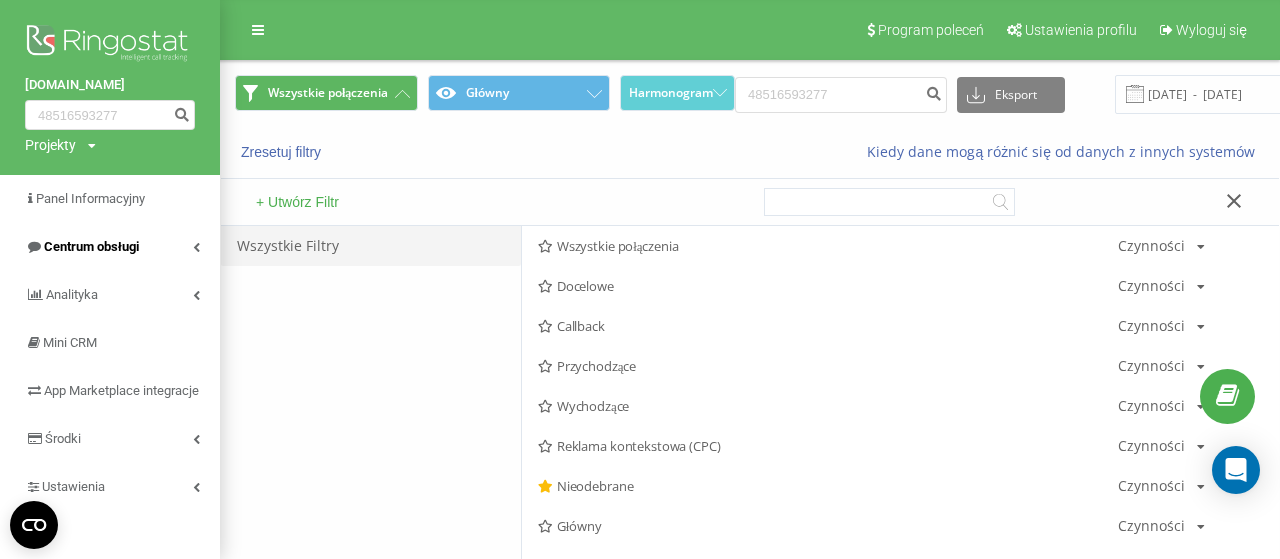 click on "Centrum obsługi" at bounding box center [110, 247] 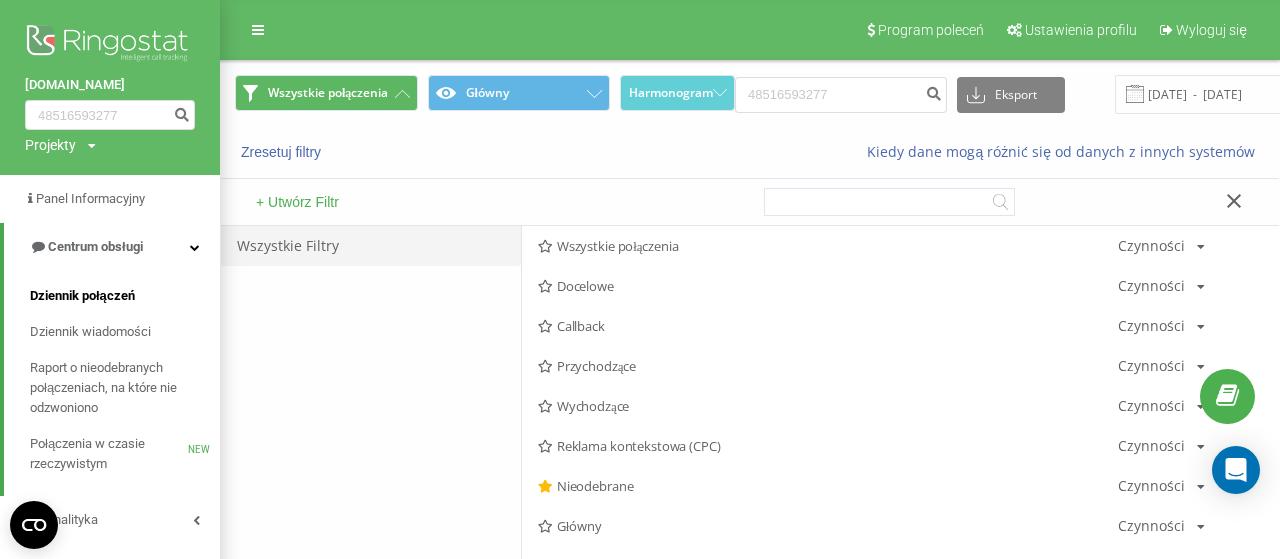 click on "Dziennik połączeń" at bounding box center (82, 296) 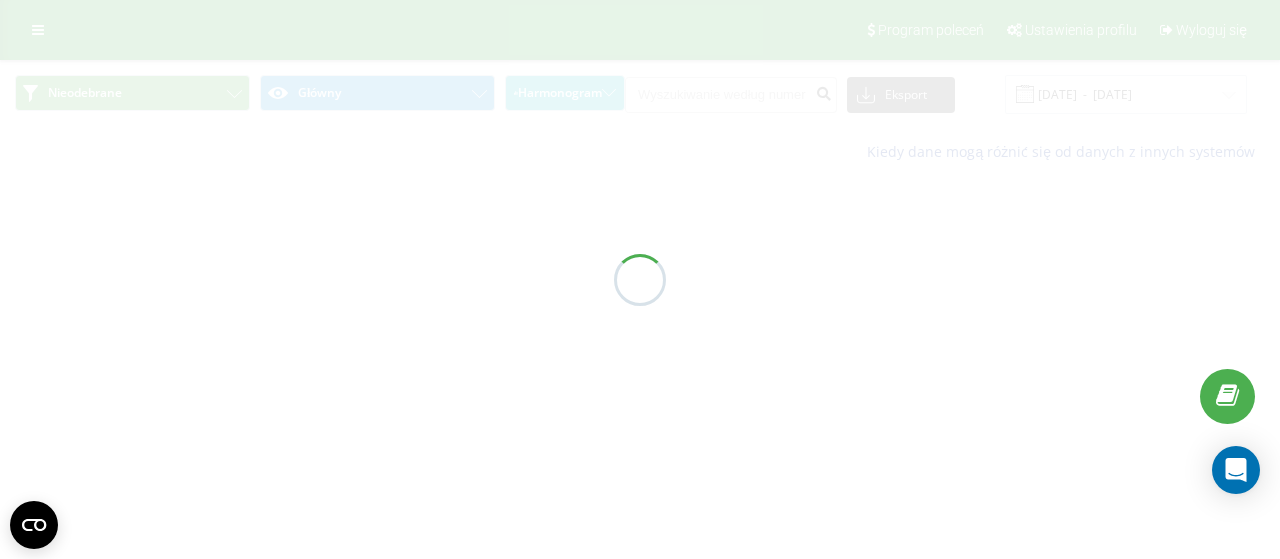 scroll, scrollTop: 0, scrollLeft: 0, axis: both 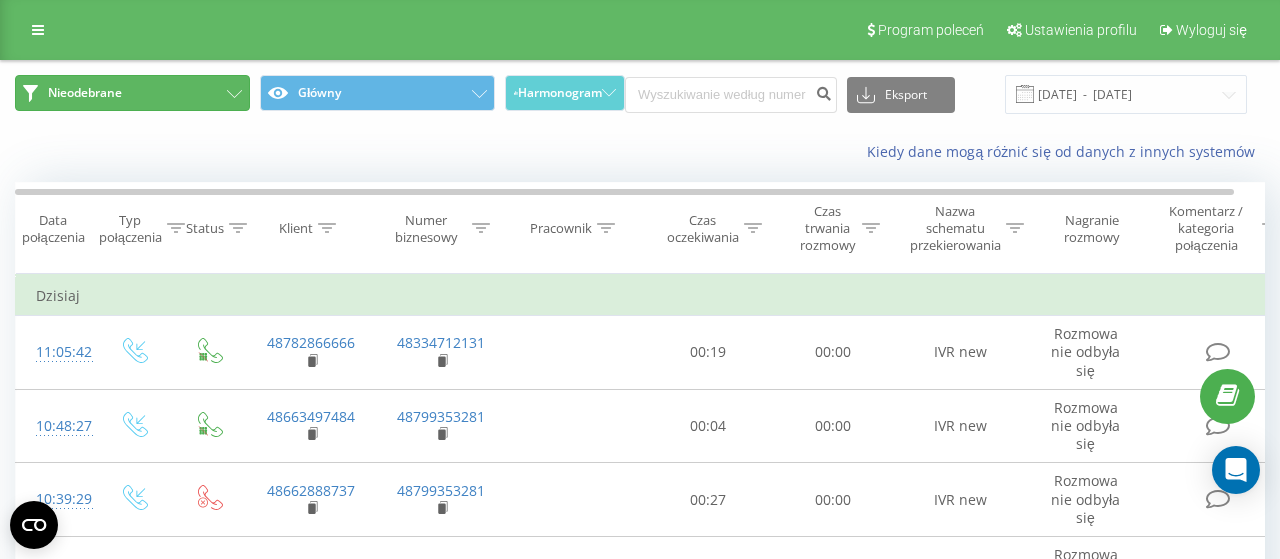 click 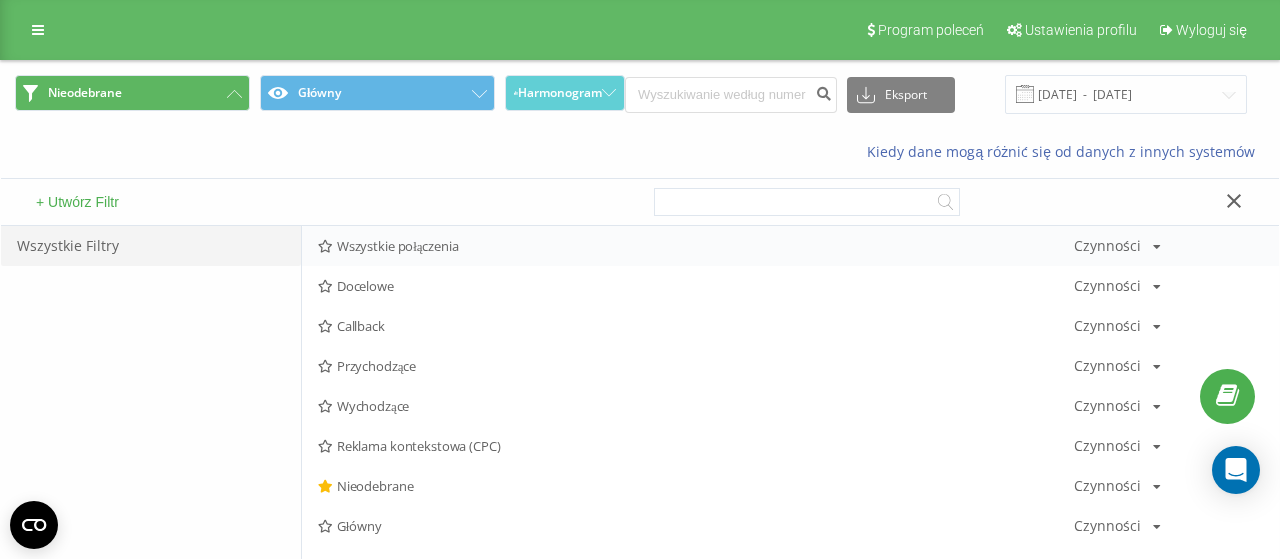 click on "Wszystkie połączenia" at bounding box center [696, 246] 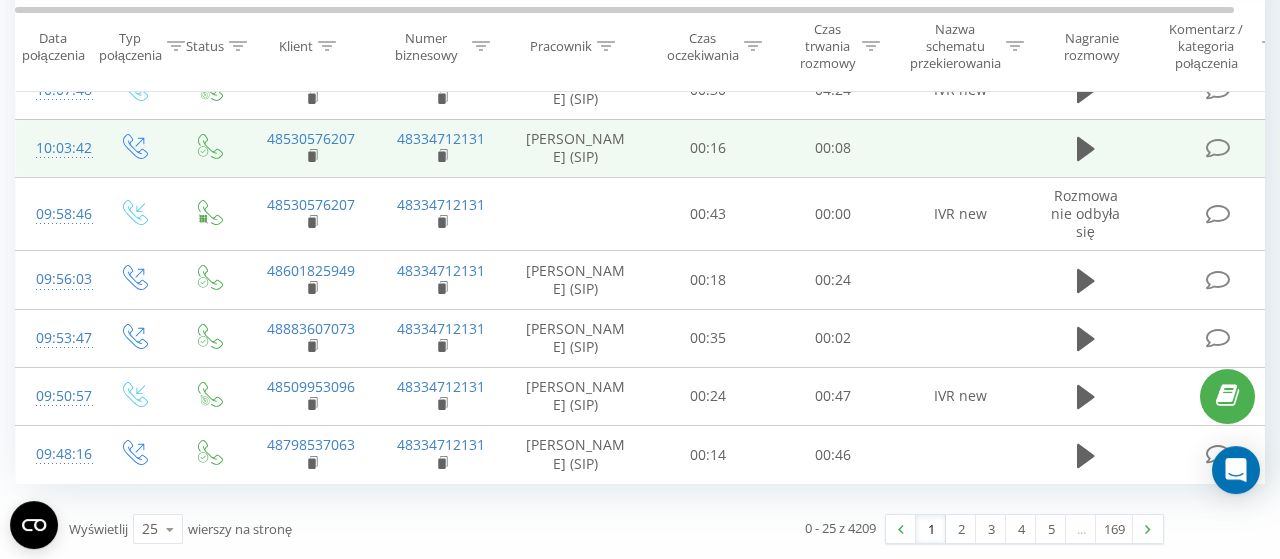 scroll, scrollTop: 1462, scrollLeft: 0, axis: vertical 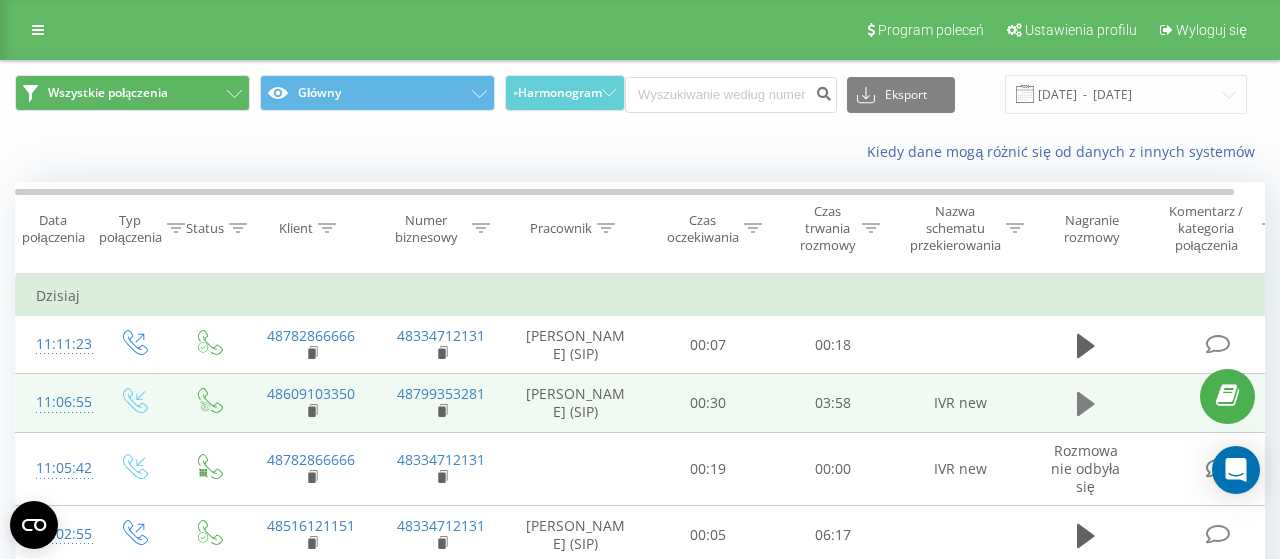 click 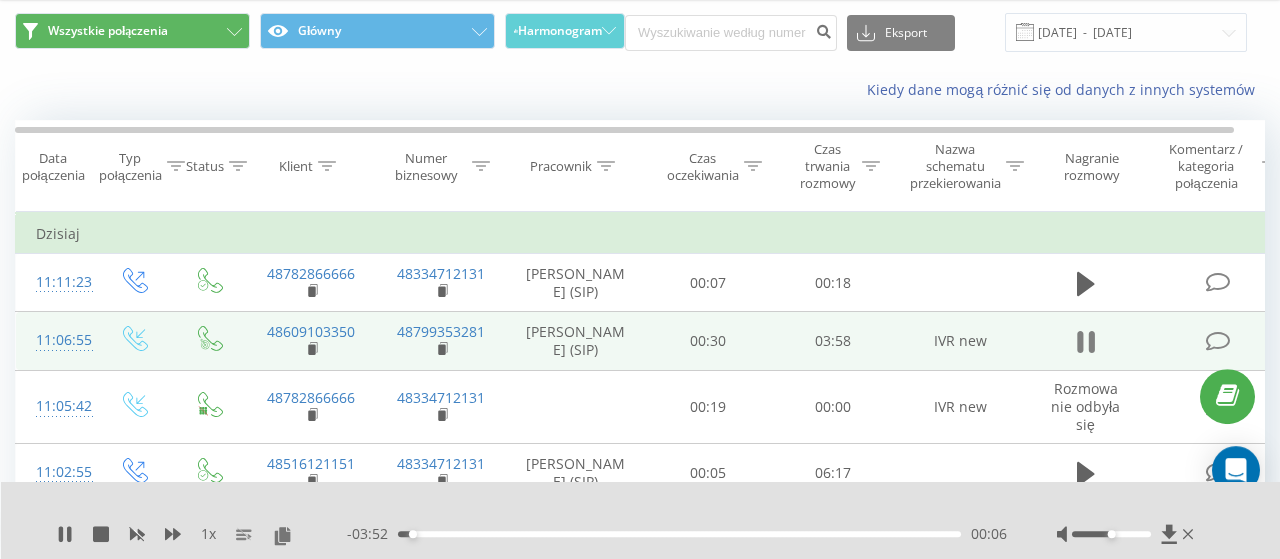 scroll, scrollTop: 104, scrollLeft: 0, axis: vertical 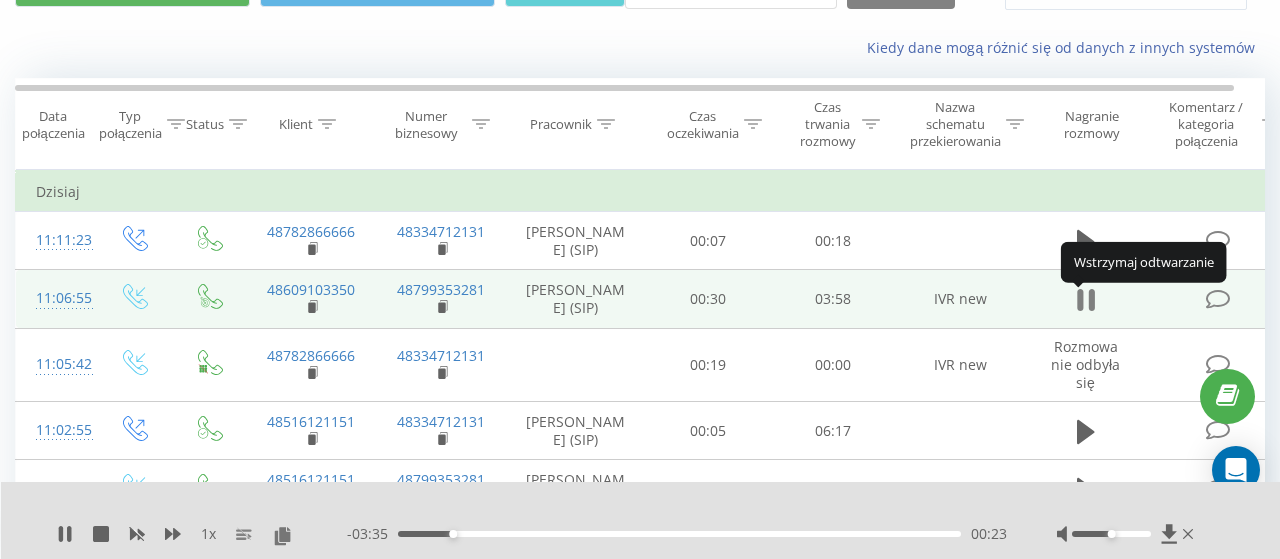 click 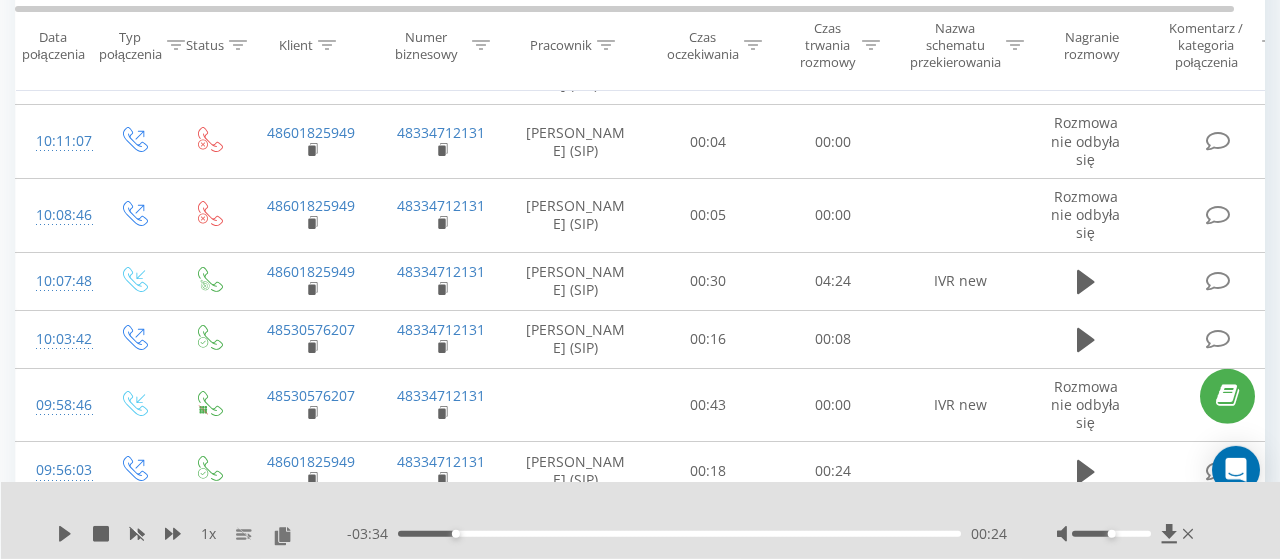 scroll, scrollTop: 1123, scrollLeft: 0, axis: vertical 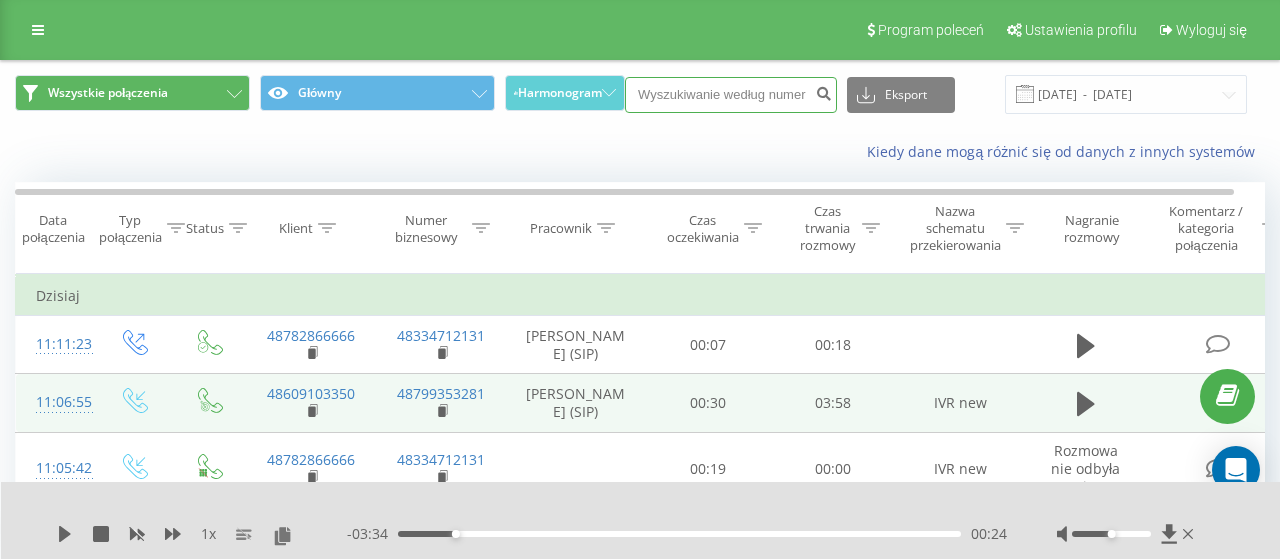 click at bounding box center [731, 95] 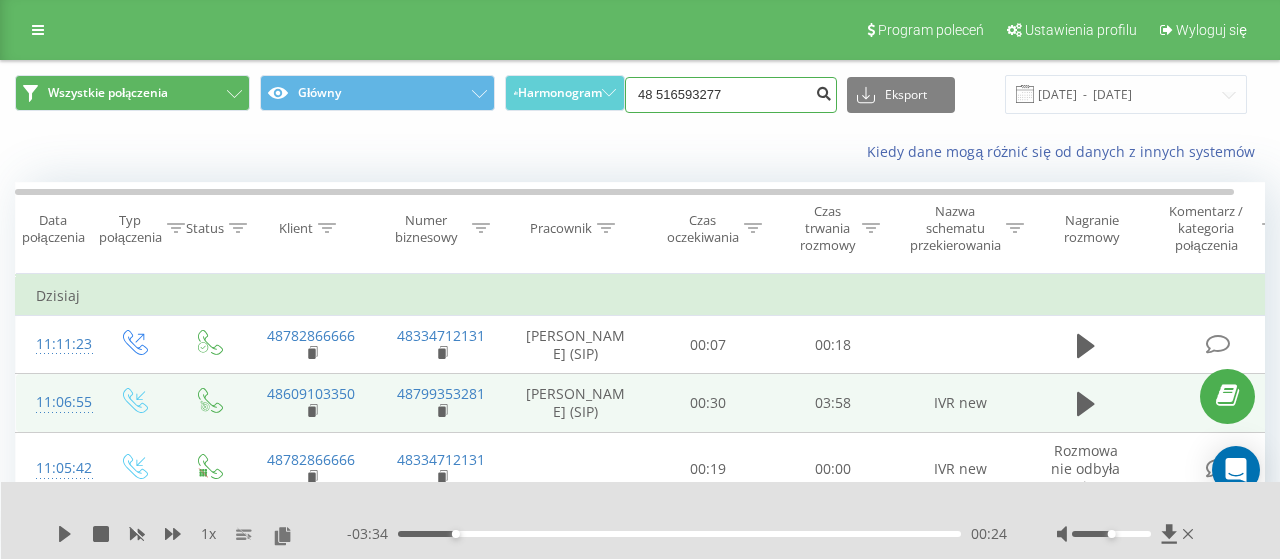type on "48 516593277" 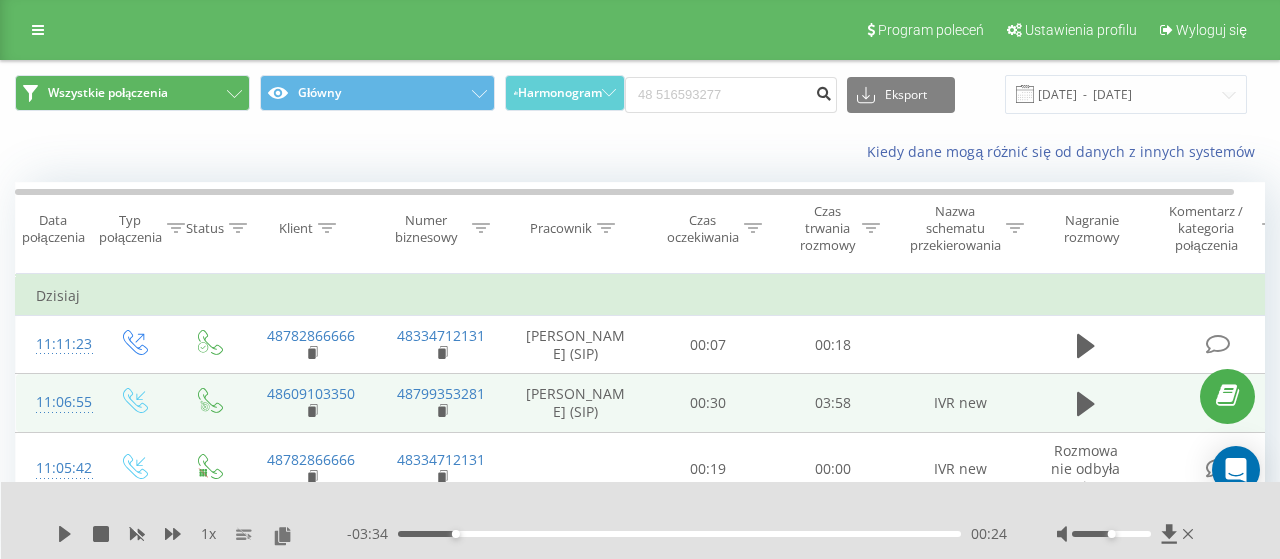 click at bounding box center [823, 91] 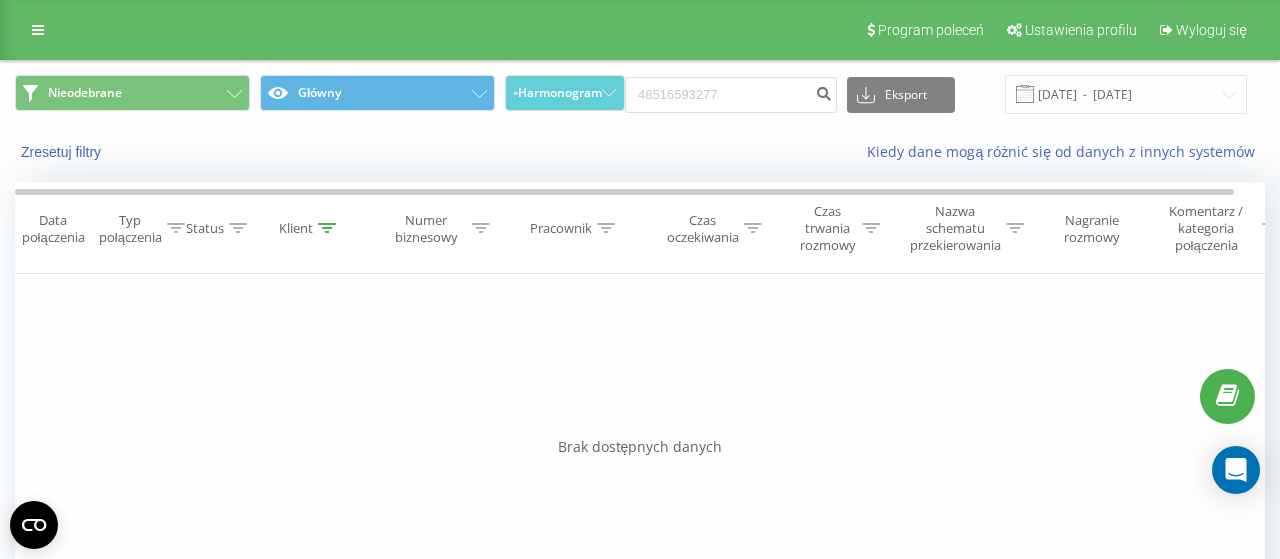 scroll, scrollTop: 0, scrollLeft: 0, axis: both 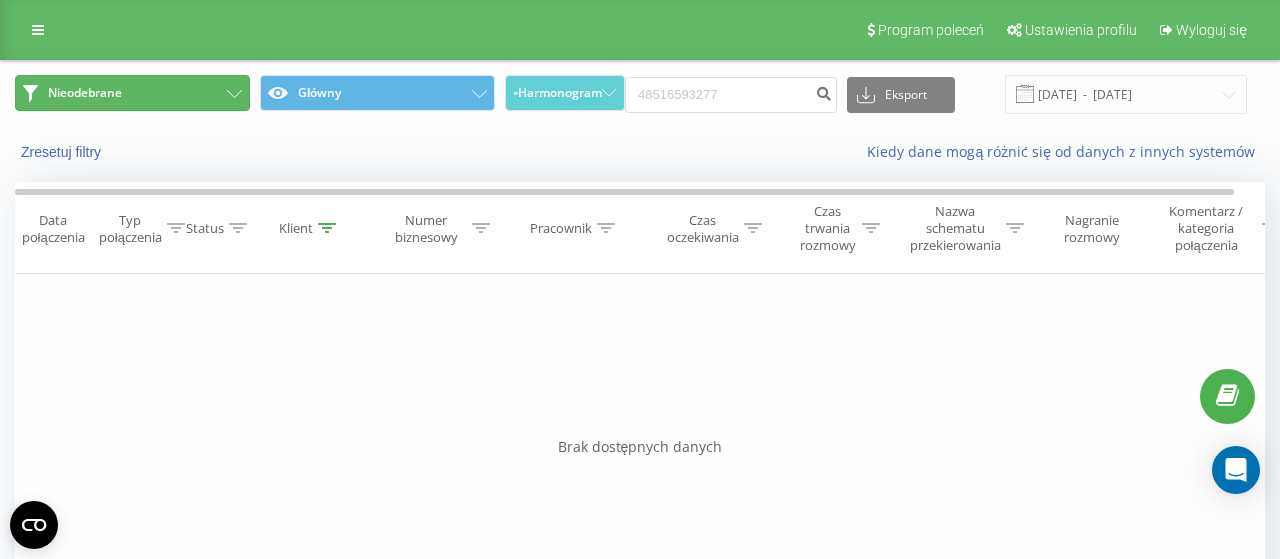 click 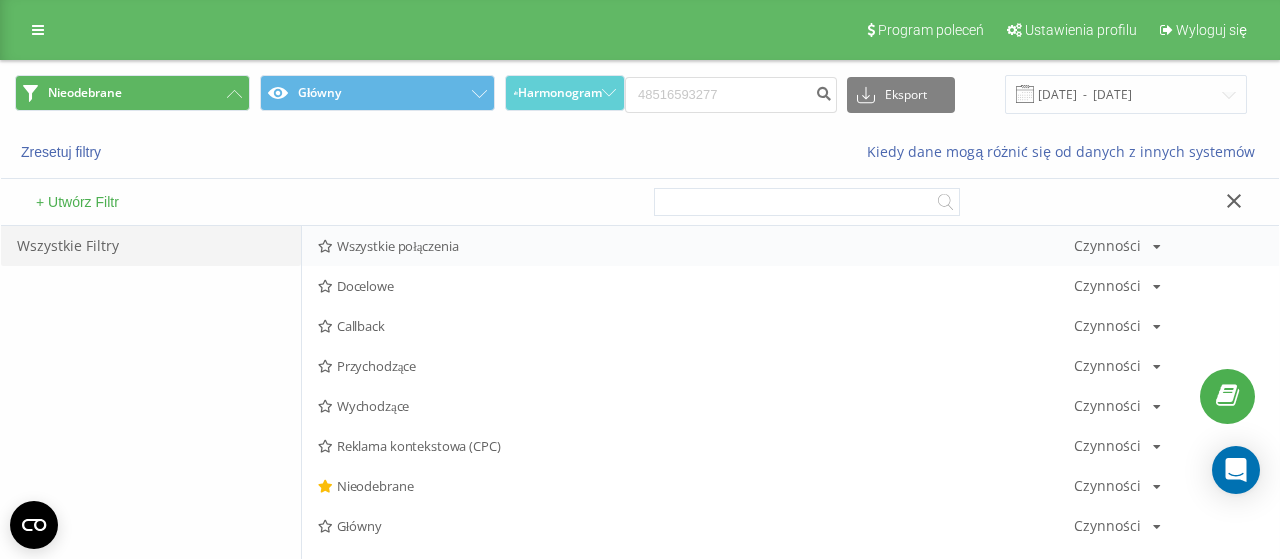 click on "Wszystkie połączenia" at bounding box center [696, 246] 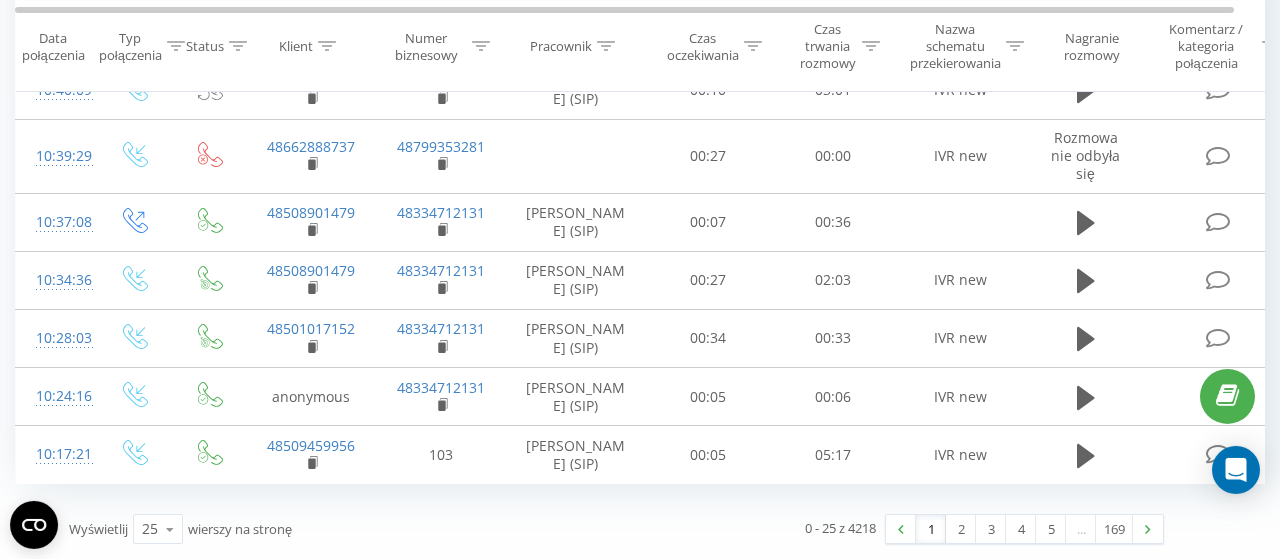 scroll, scrollTop: 1416, scrollLeft: 0, axis: vertical 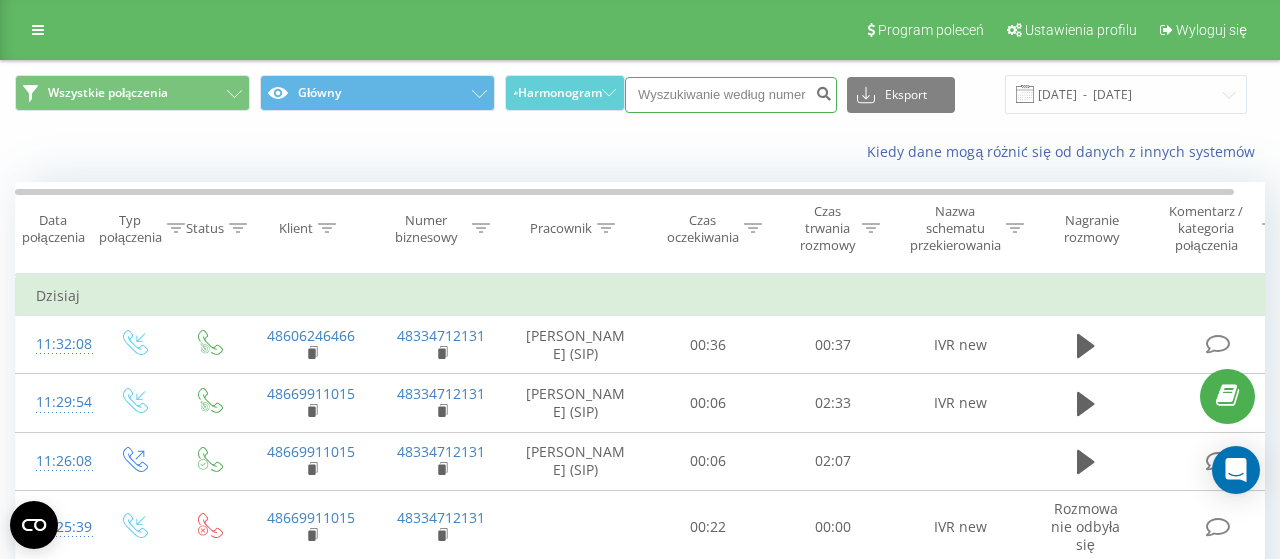click at bounding box center (731, 95) 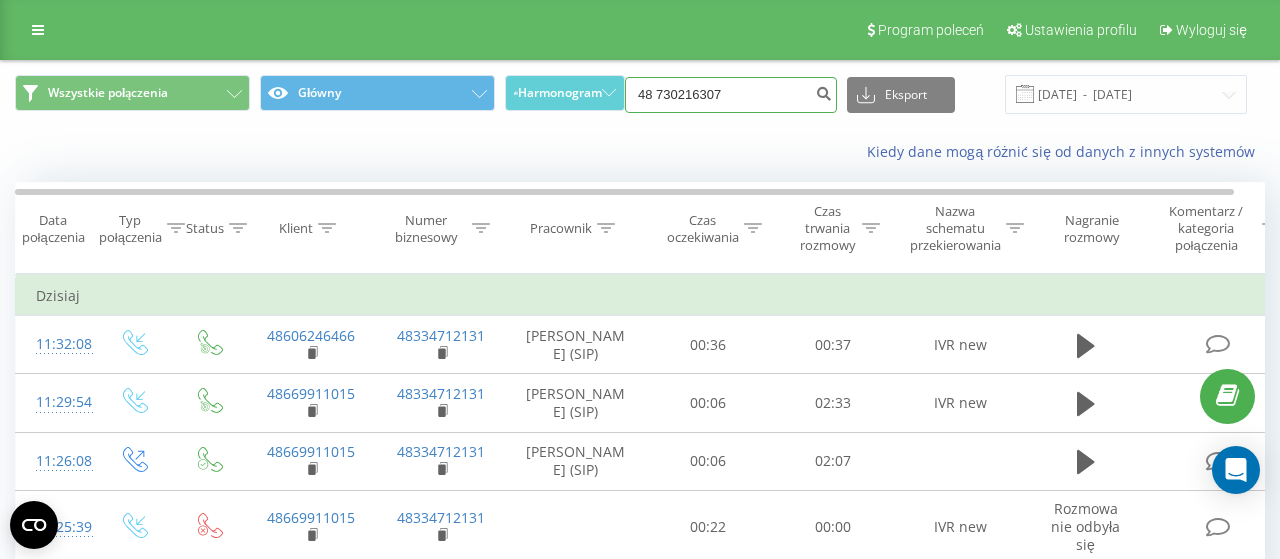 type on "48 730216307" 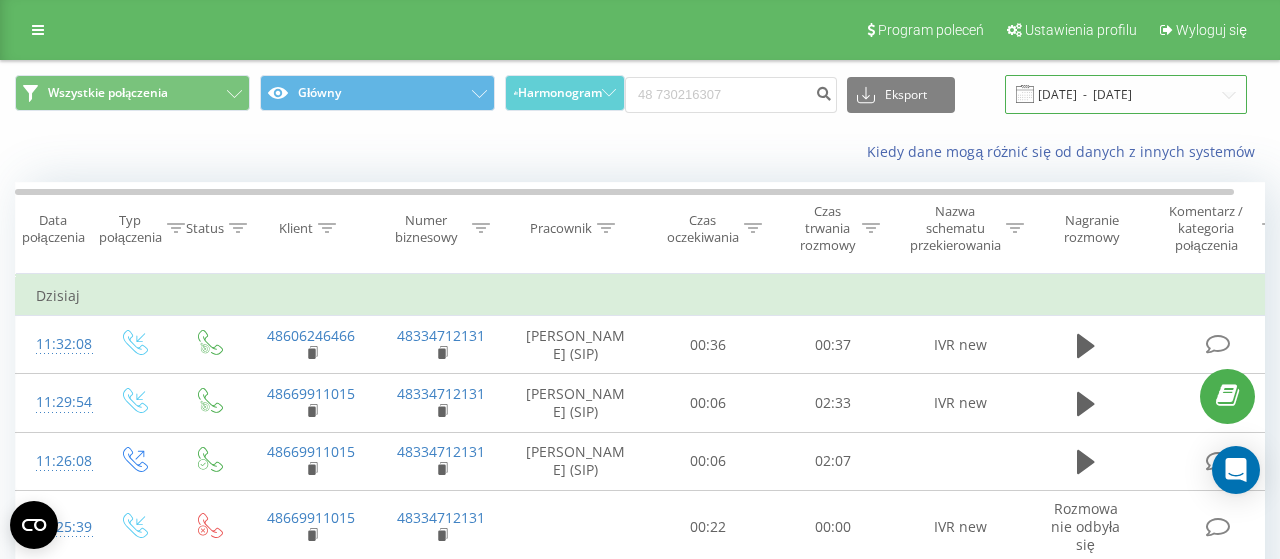 click on "20.06.2025  -  20.07.2025" at bounding box center [1126, 94] 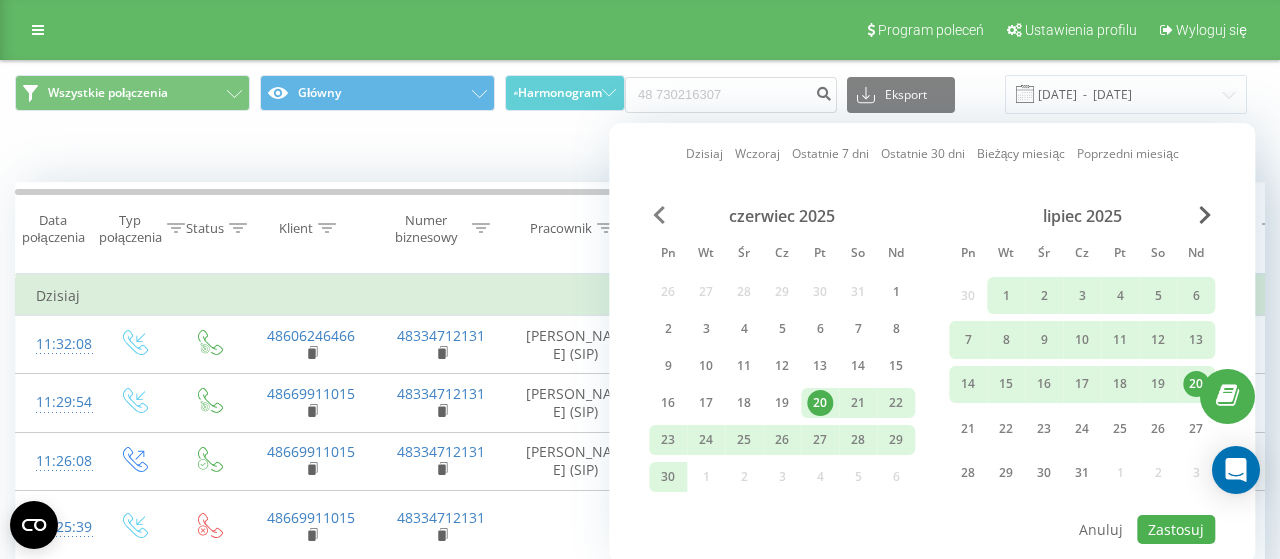 click at bounding box center (659, 215) 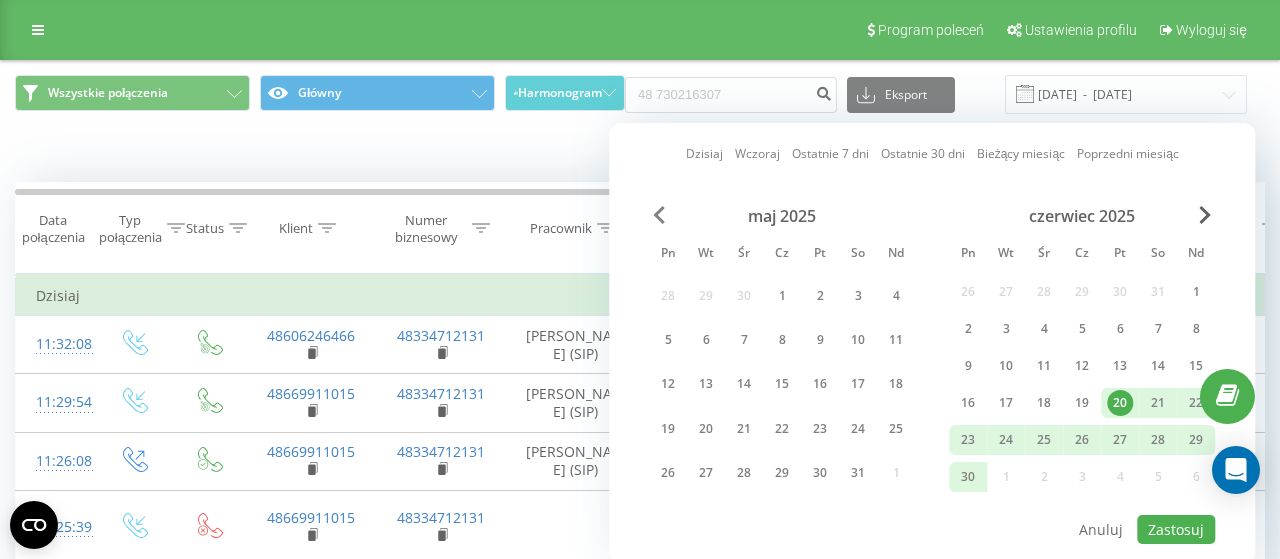 click at bounding box center [659, 215] 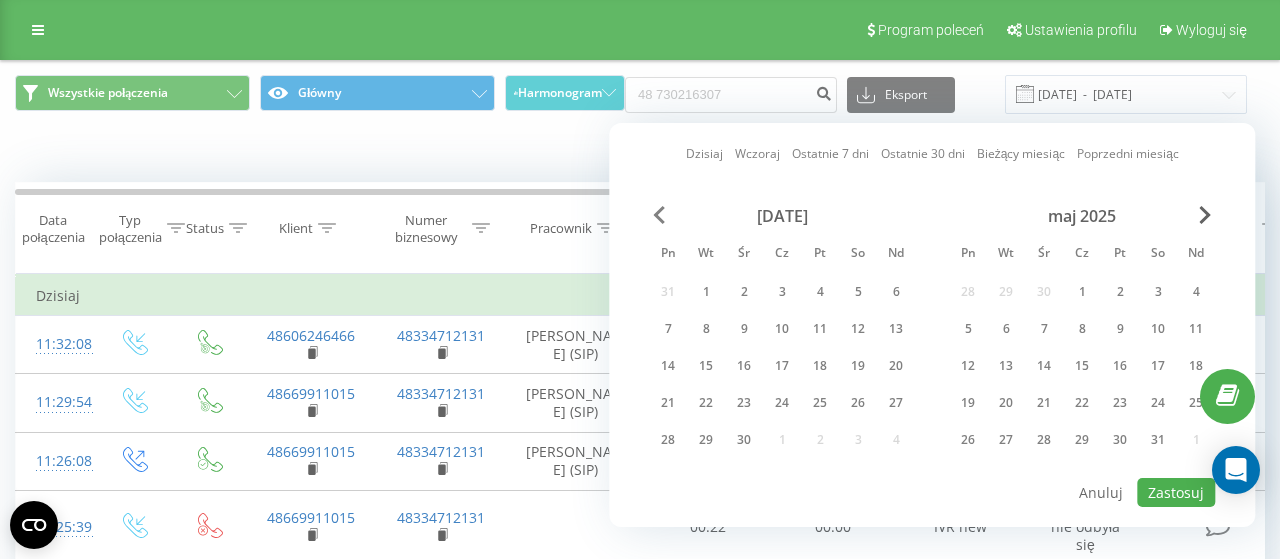 click at bounding box center (659, 215) 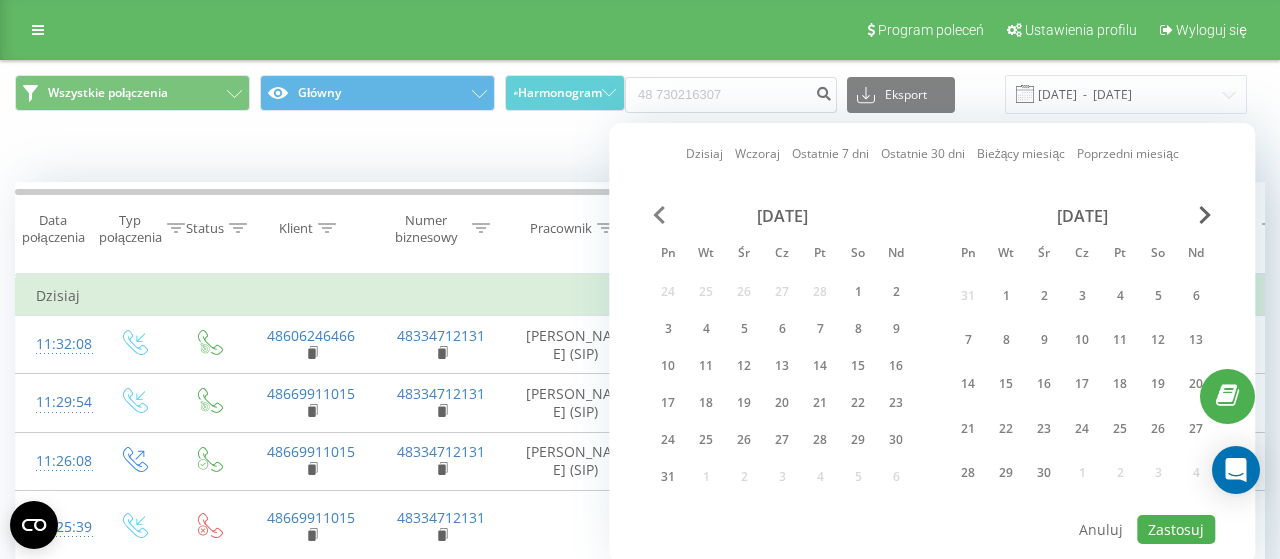 click at bounding box center (659, 215) 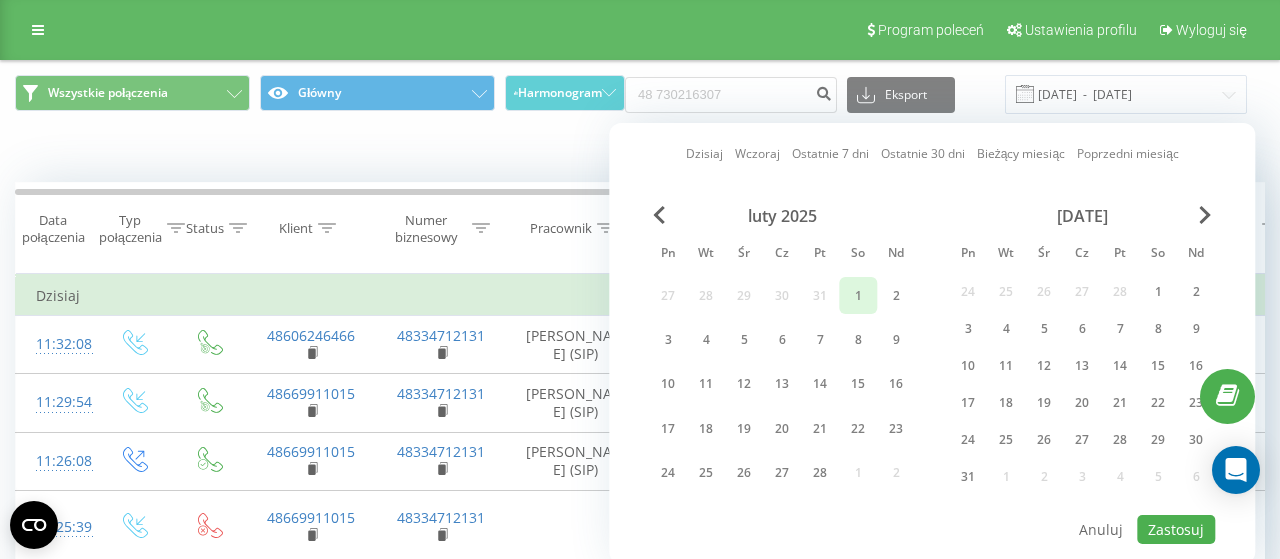 click on "1" at bounding box center (858, 296) 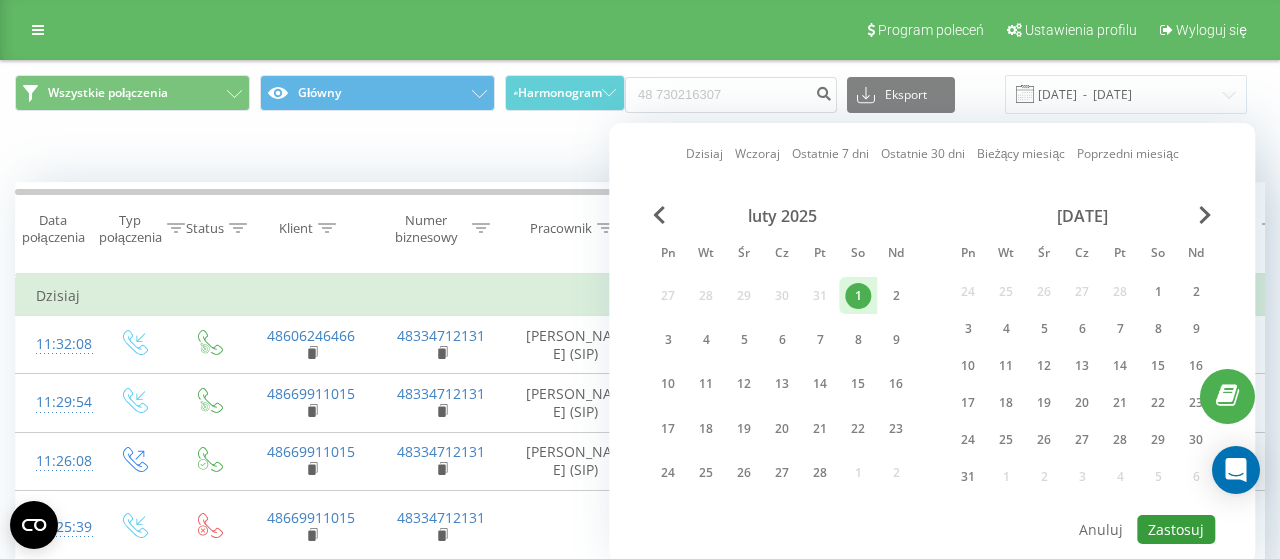 click on "Zastosuj" at bounding box center (1176, 529) 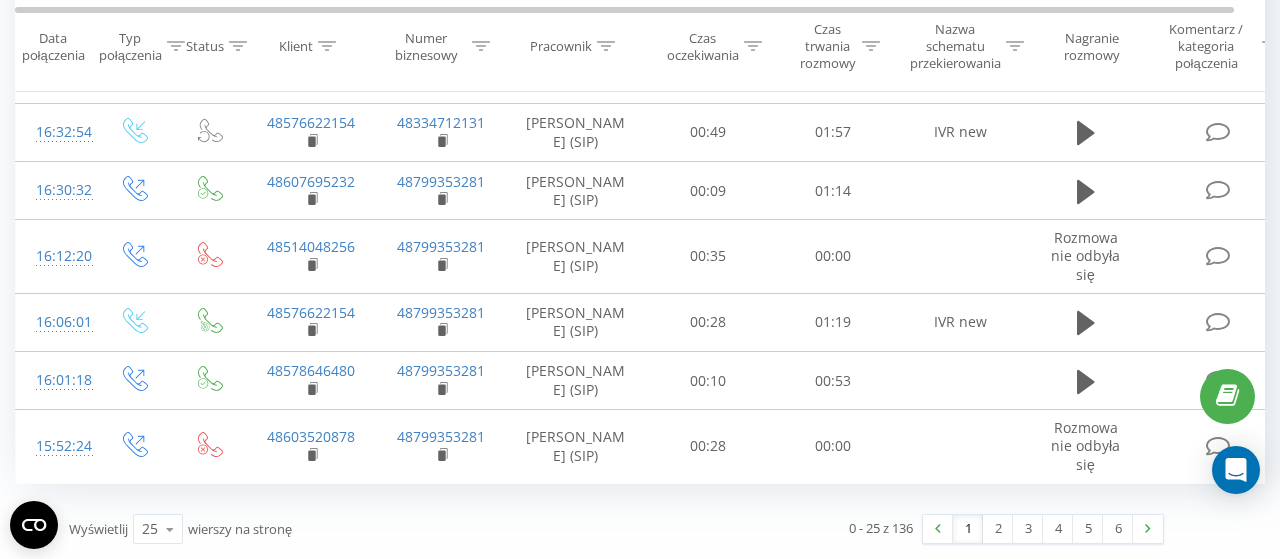 scroll, scrollTop: 1539, scrollLeft: 0, axis: vertical 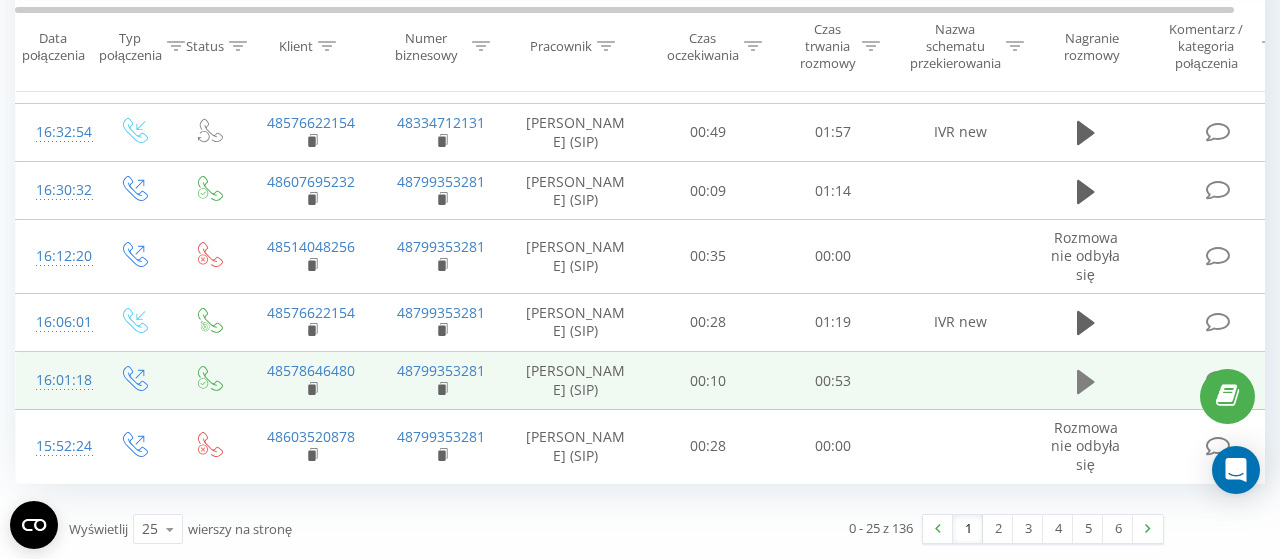 click 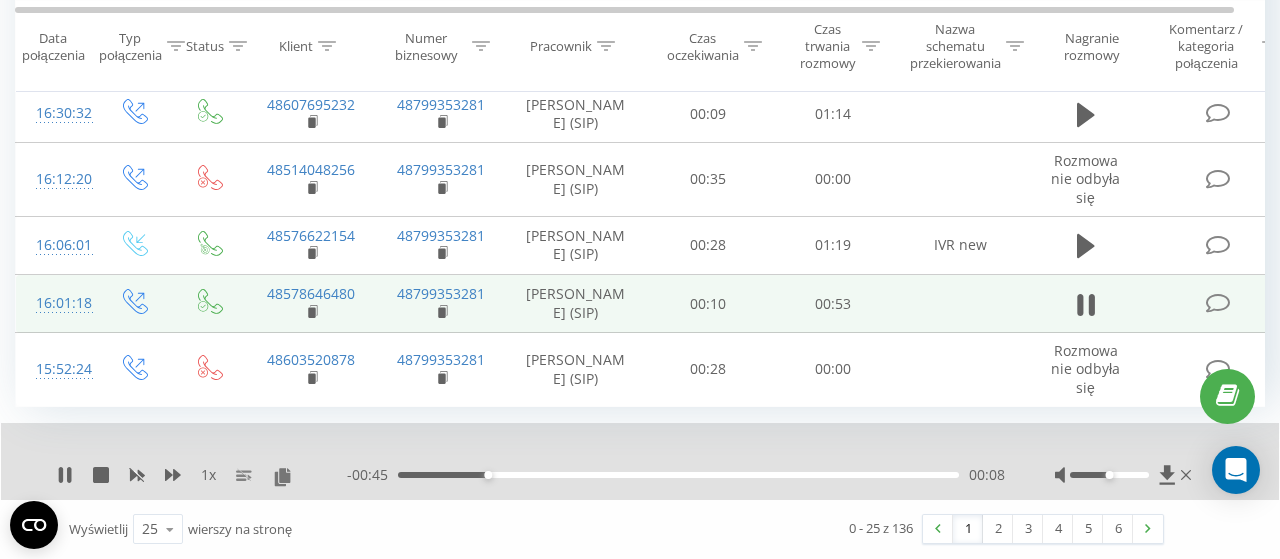 click 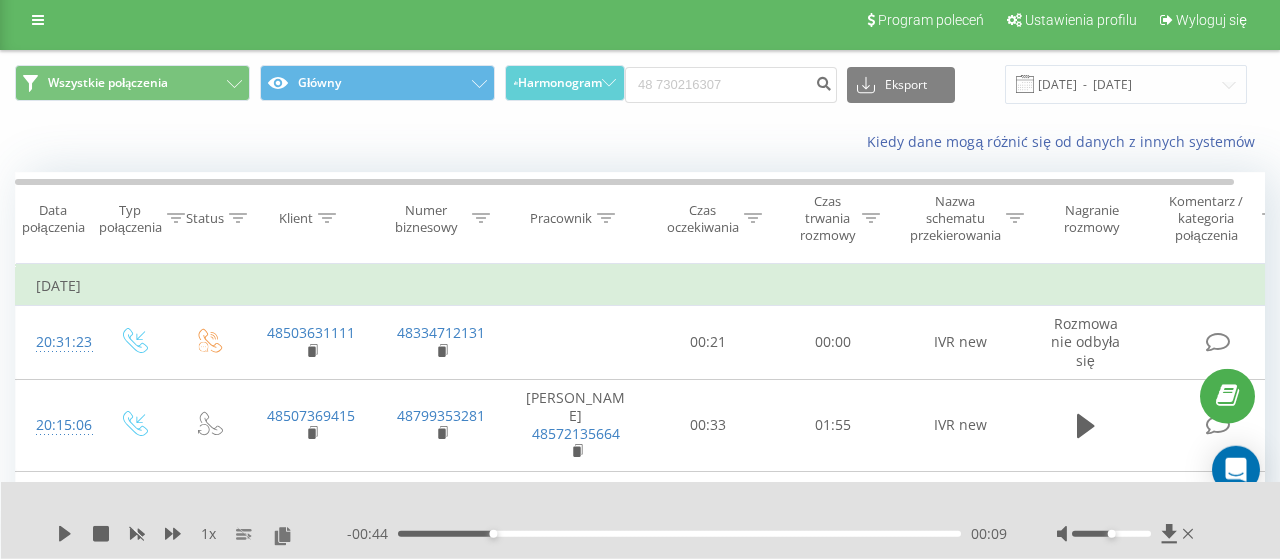 scroll, scrollTop: 0, scrollLeft: 0, axis: both 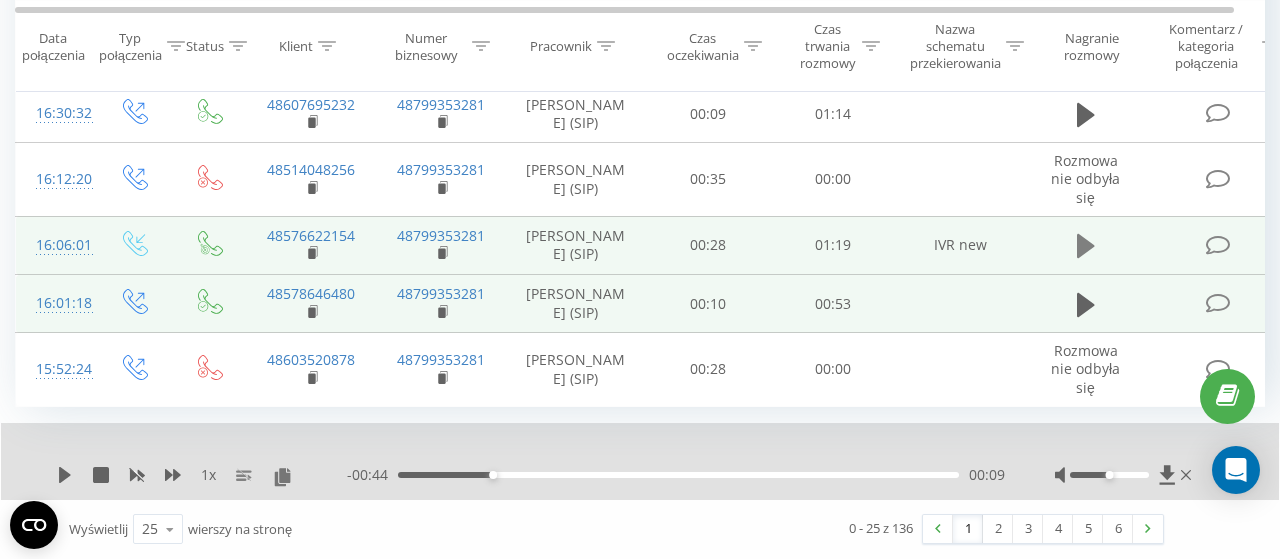 click 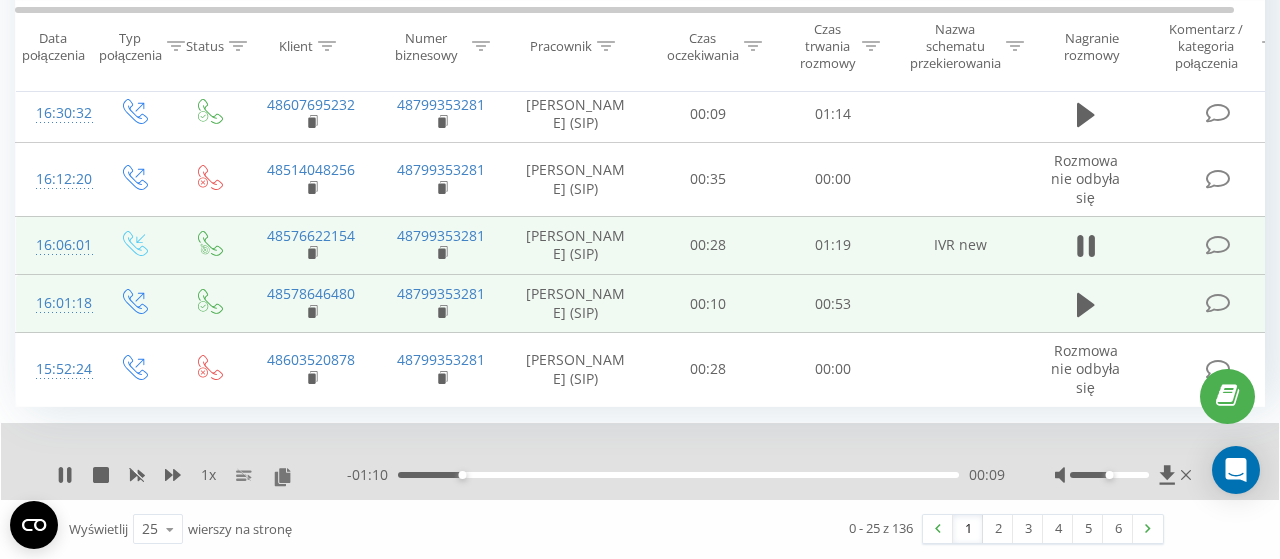 click 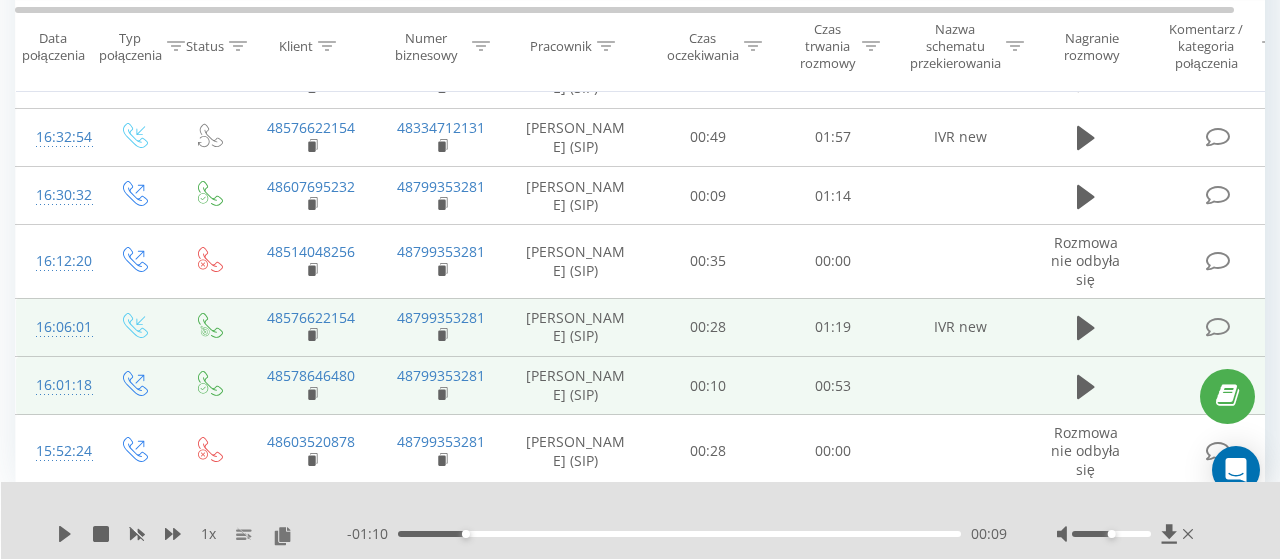 scroll, scrollTop: 1304, scrollLeft: 0, axis: vertical 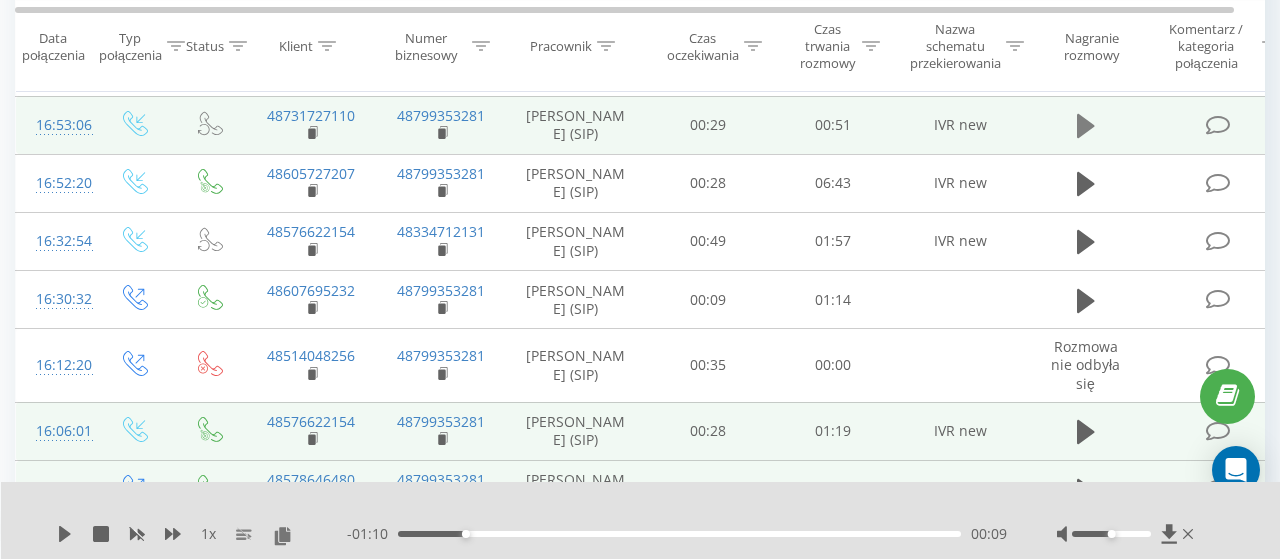 click 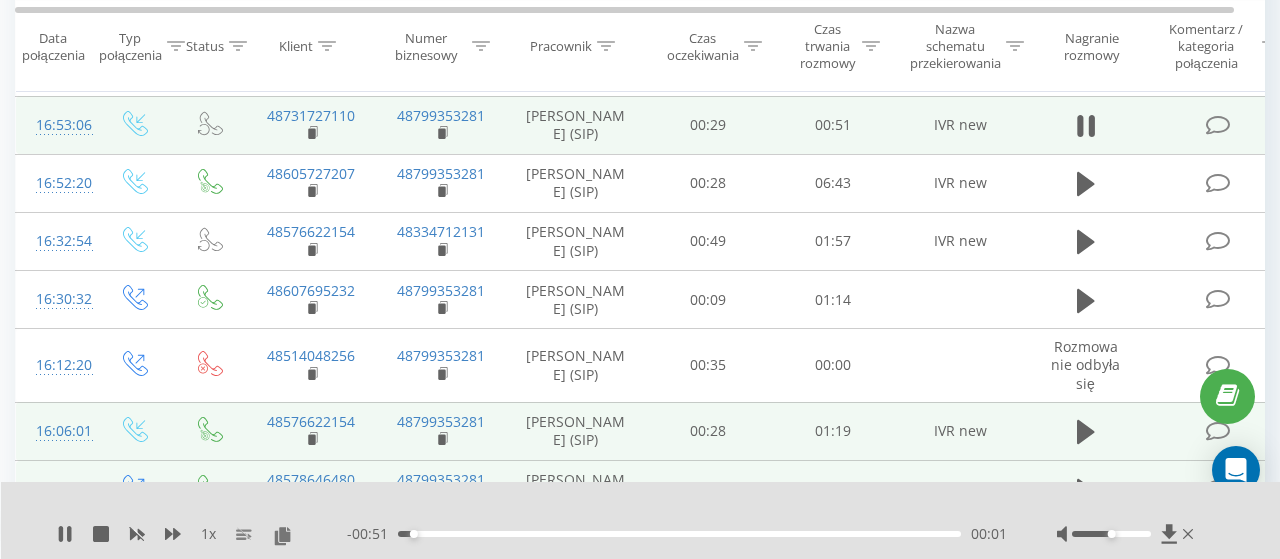 click 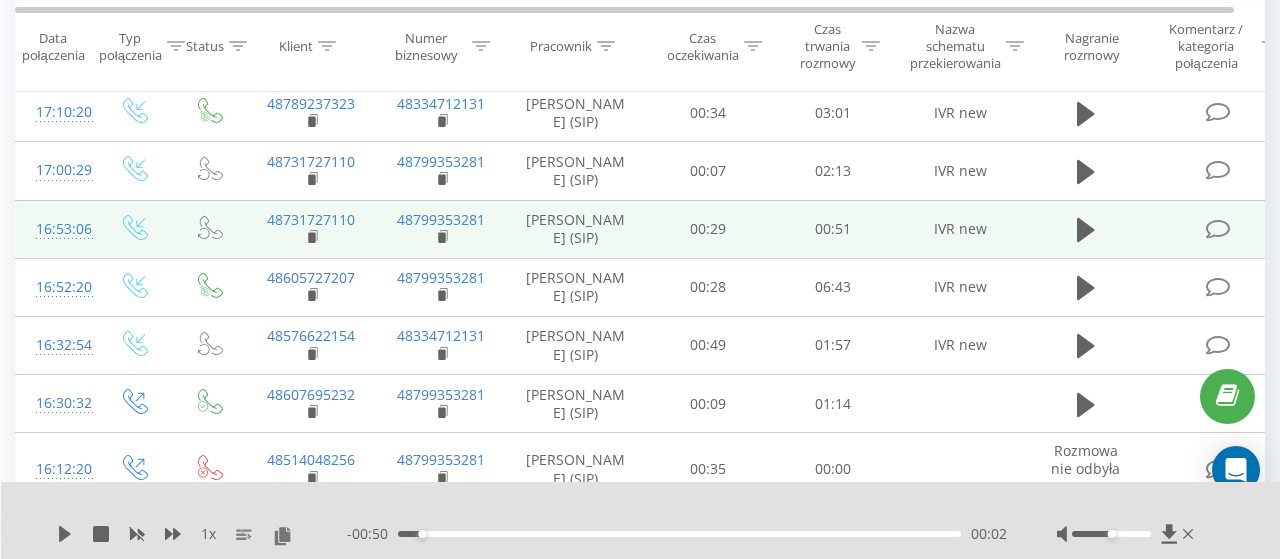 scroll, scrollTop: 1096, scrollLeft: 0, axis: vertical 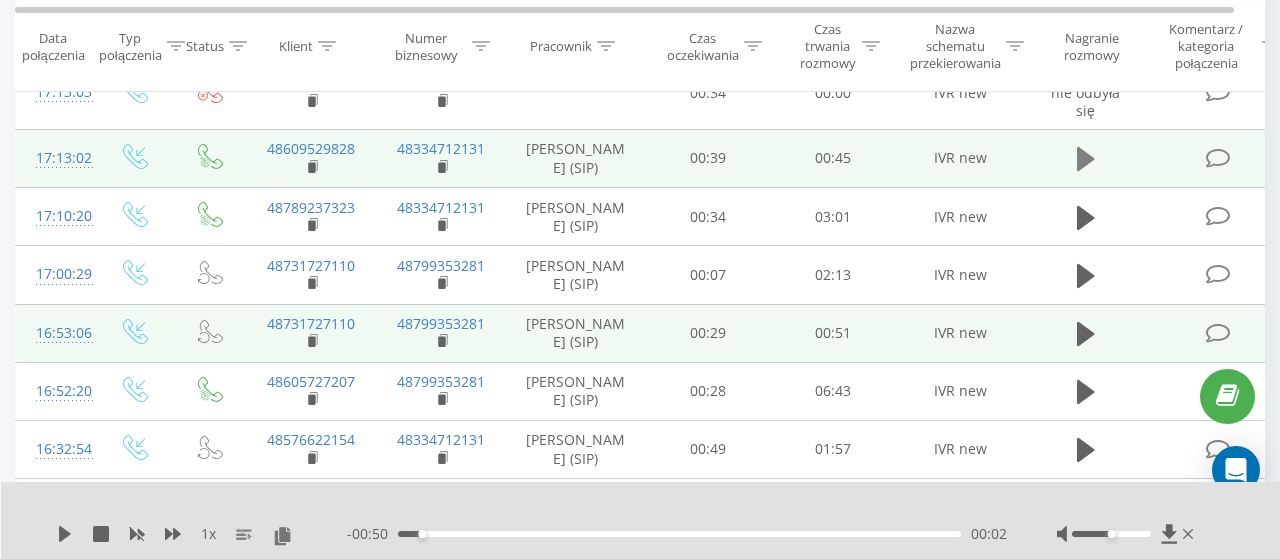 click 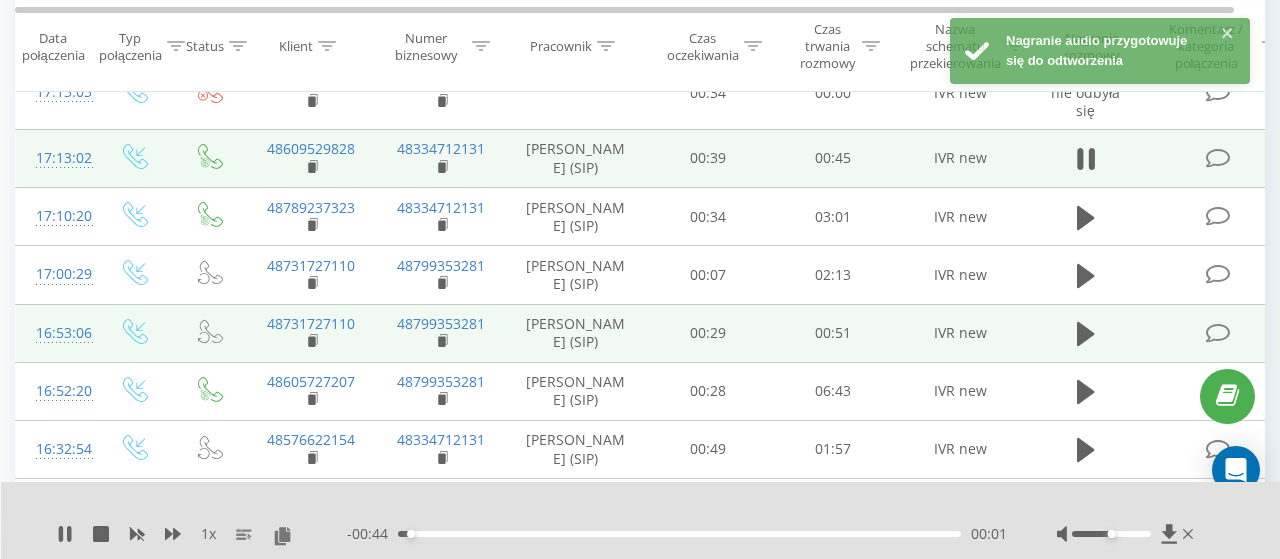 click 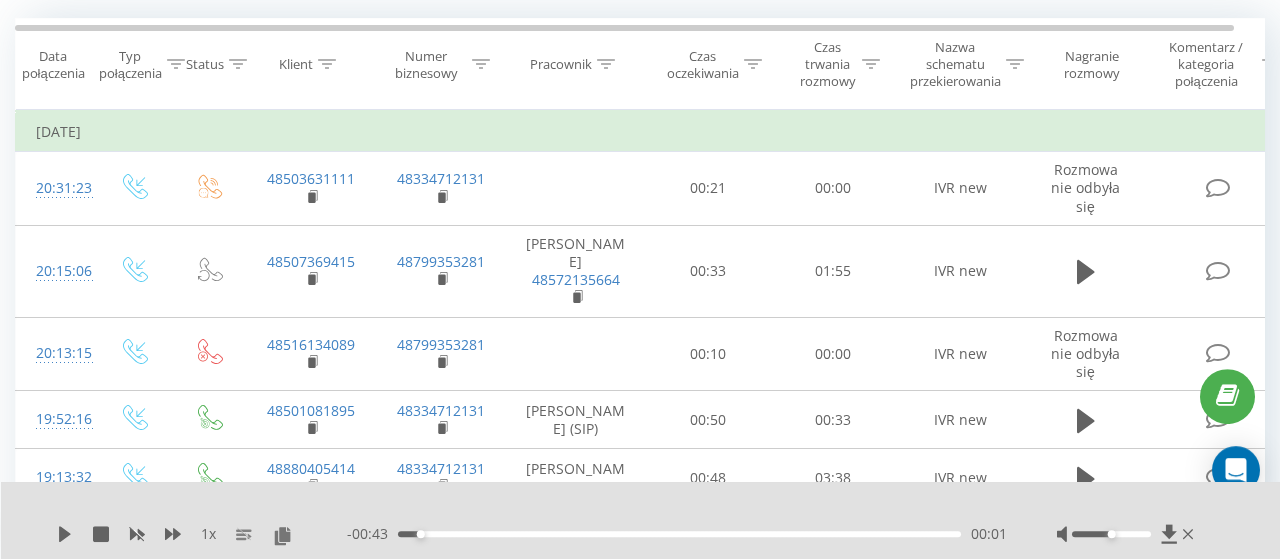 scroll, scrollTop: 56, scrollLeft: 0, axis: vertical 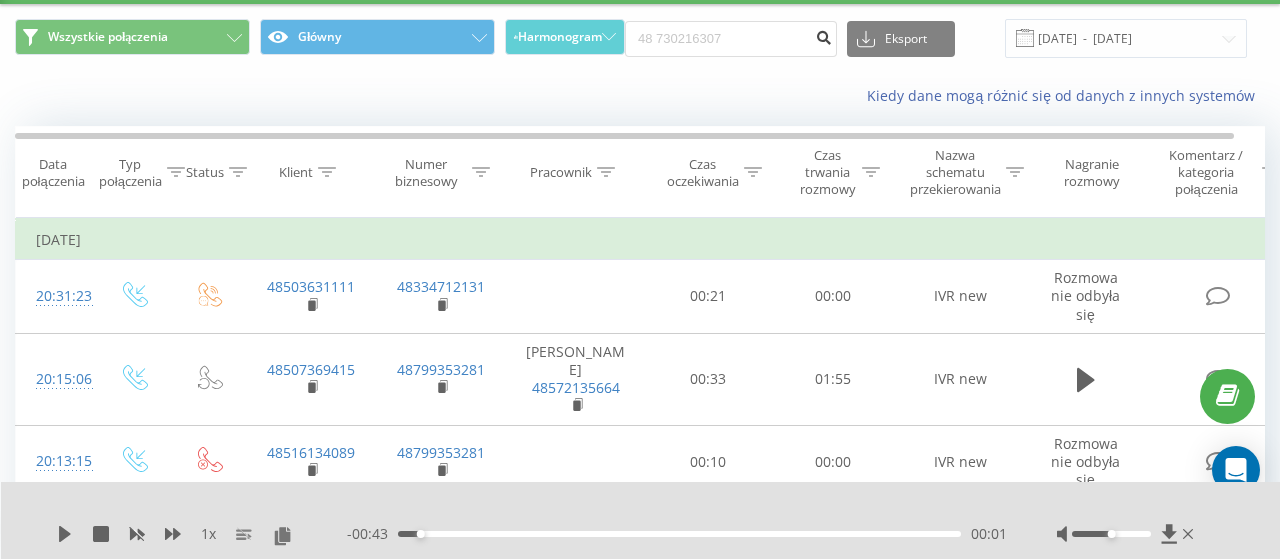 click at bounding box center [823, 35] 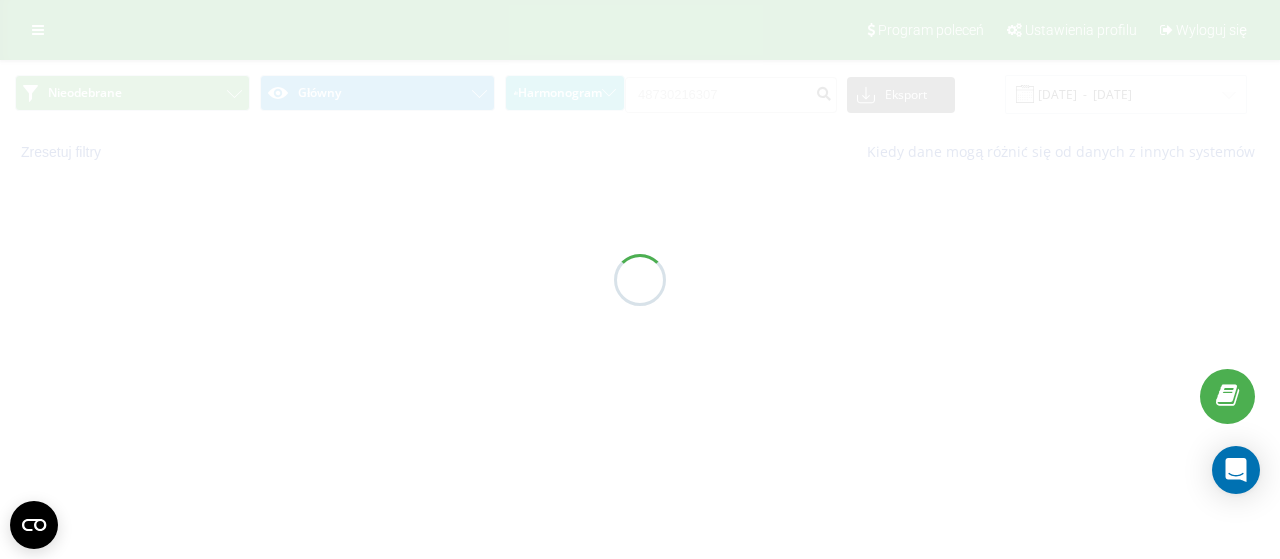 scroll, scrollTop: 0, scrollLeft: 0, axis: both 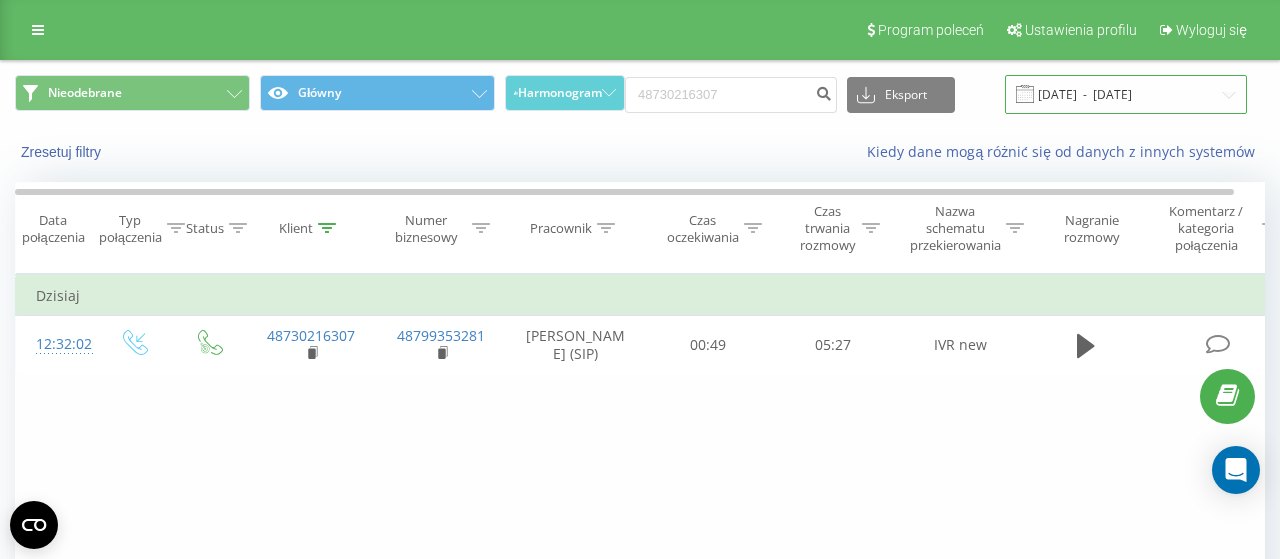 click on "[DATE]  -  [DATE]" at bounding box center [1126, 94] 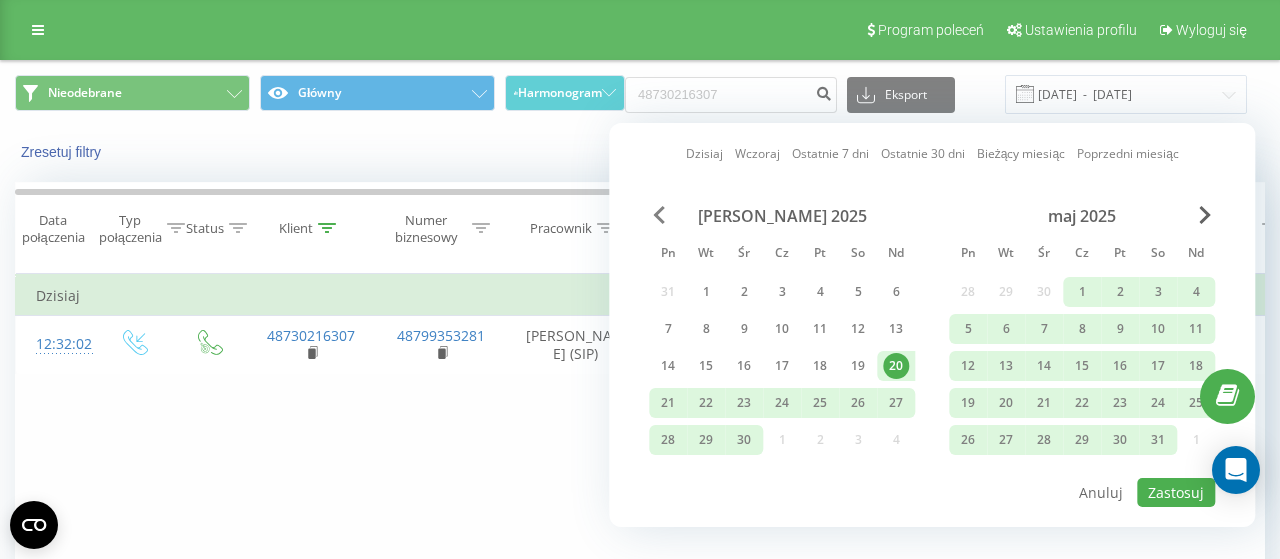 click at bounding box center (659, 215) 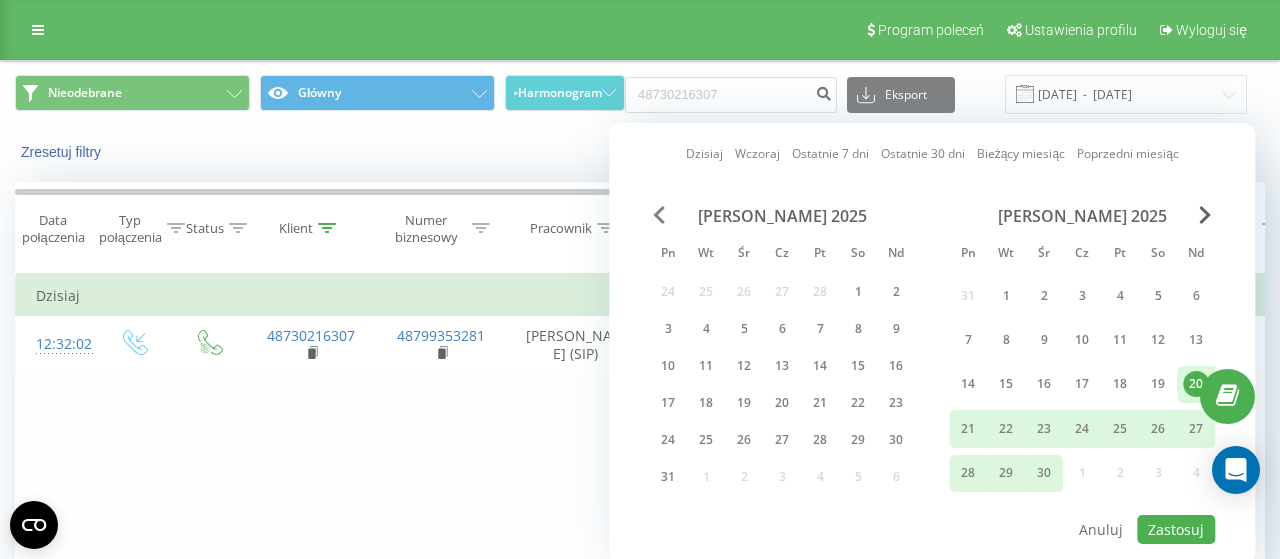 click at bounding box center (659, 215) 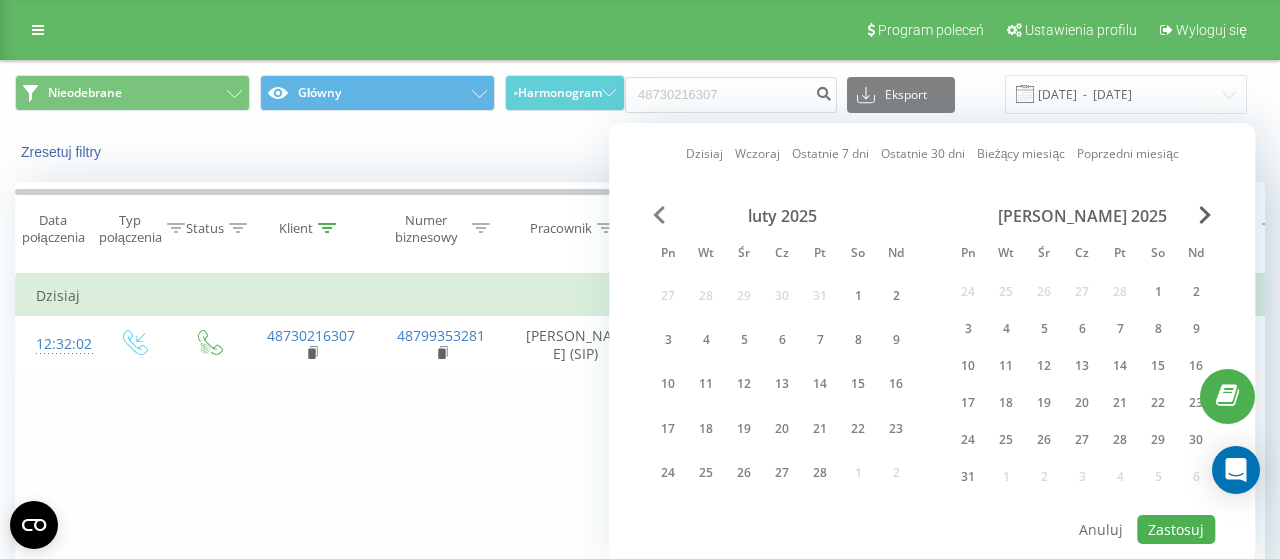 click at bounding box center [659, 215] 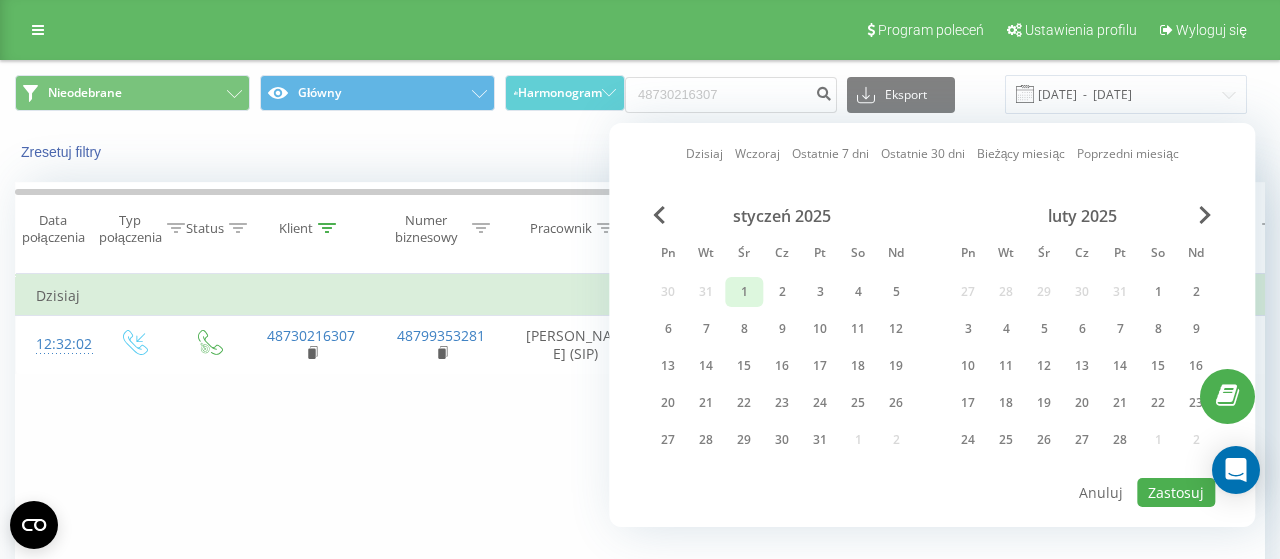 click on "1" at bounding box center (744, 292) 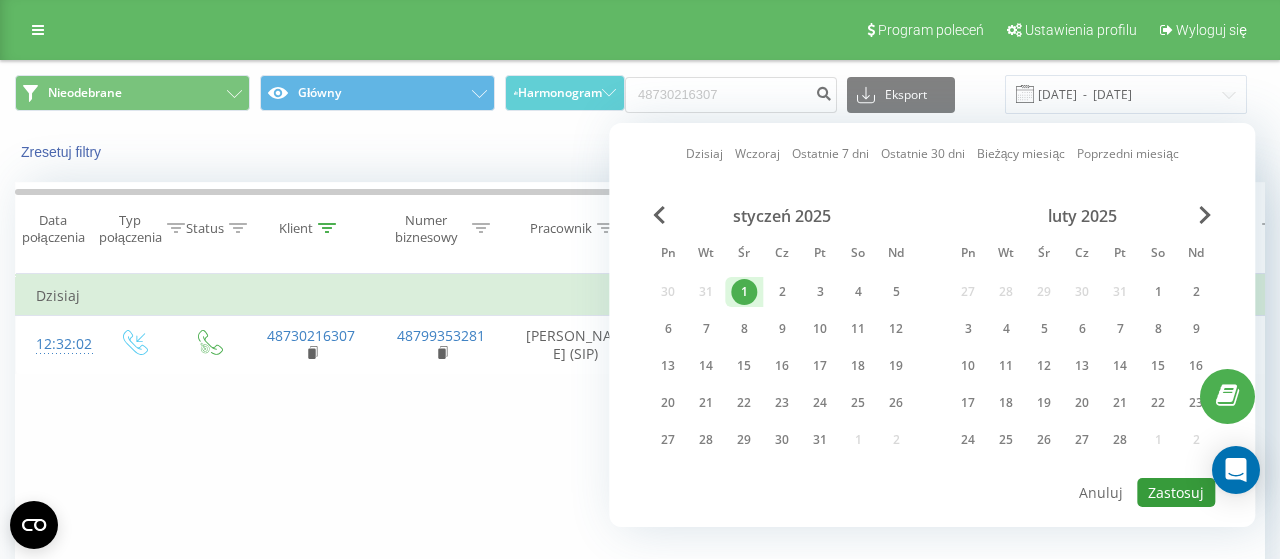 click on "Zastosuj" at bounding box center [1176, 492] 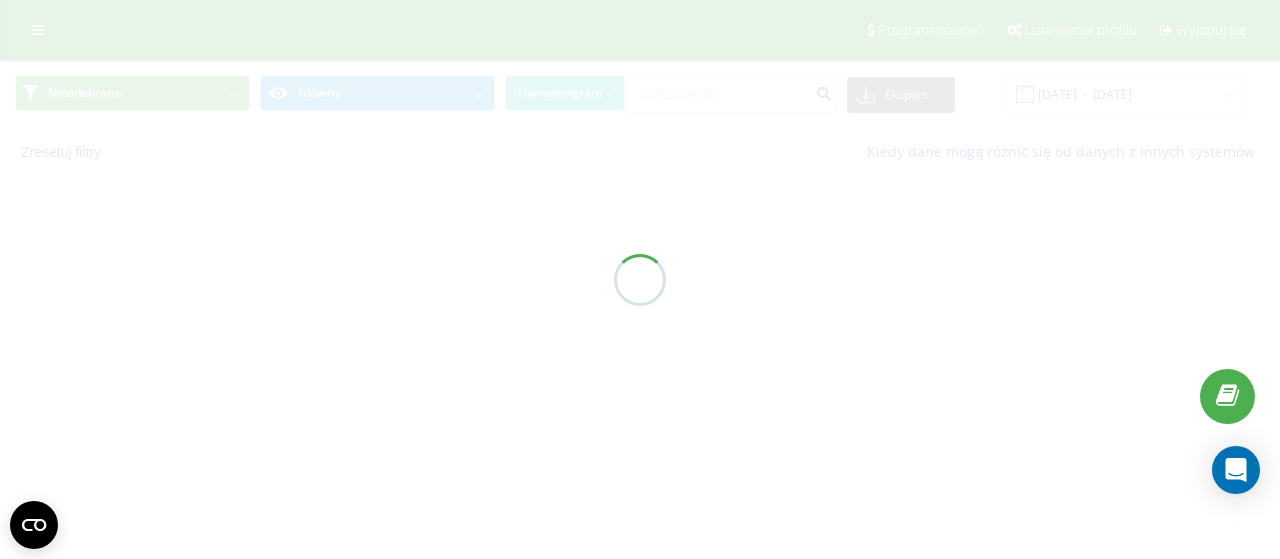 type on "[DATE]  -  [DATE]" 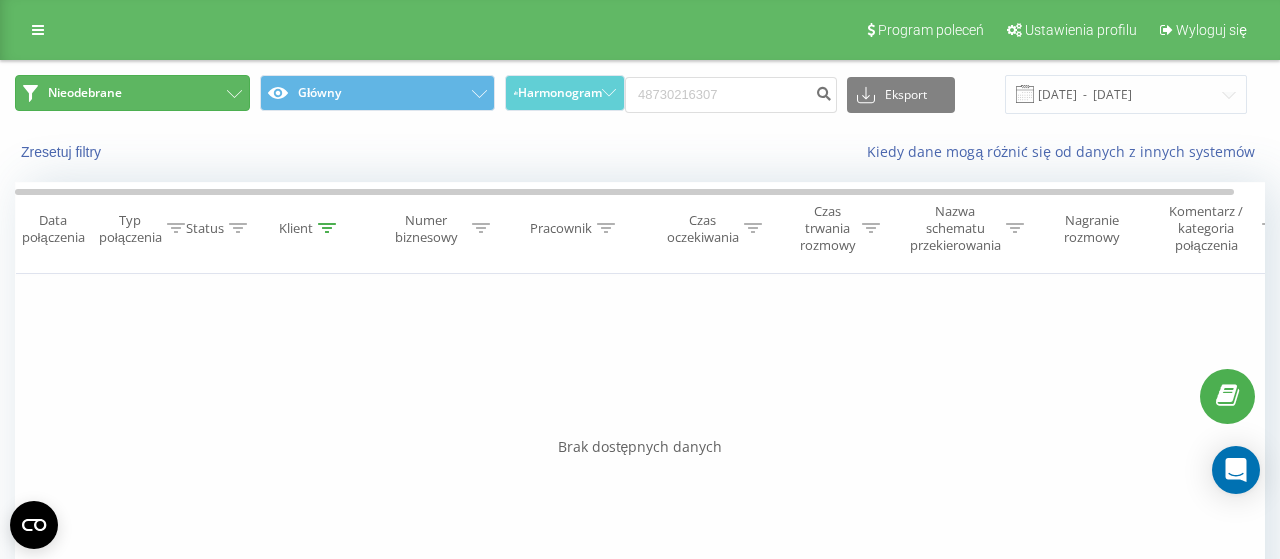 click 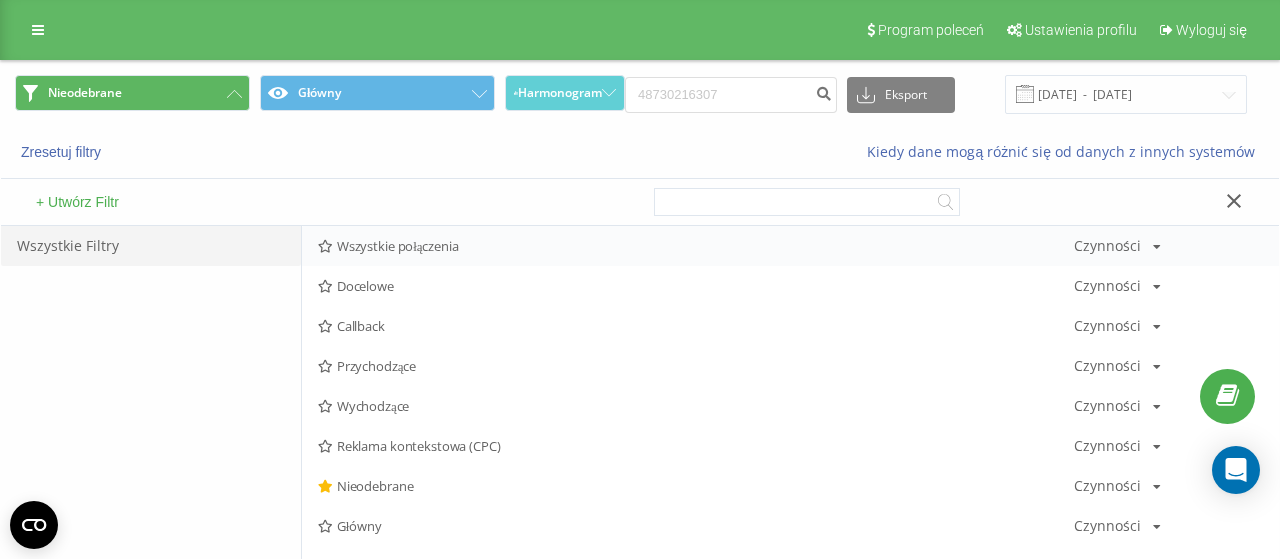 click on "Wszystkie połączenia" at bounding box center [696, 246] 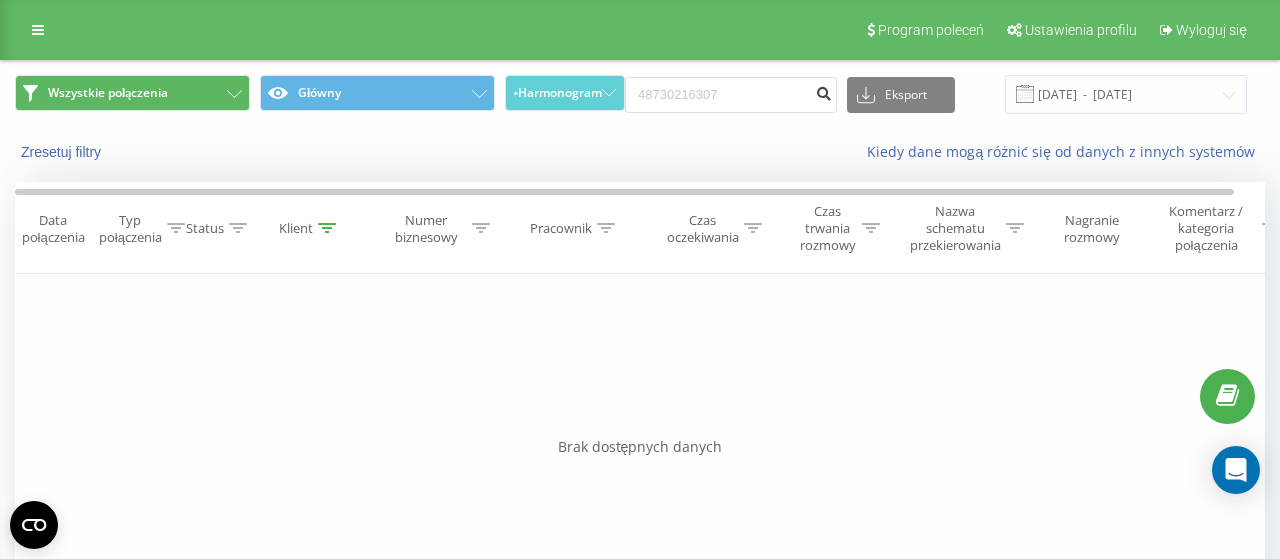 click at bounding box center (823, 91) 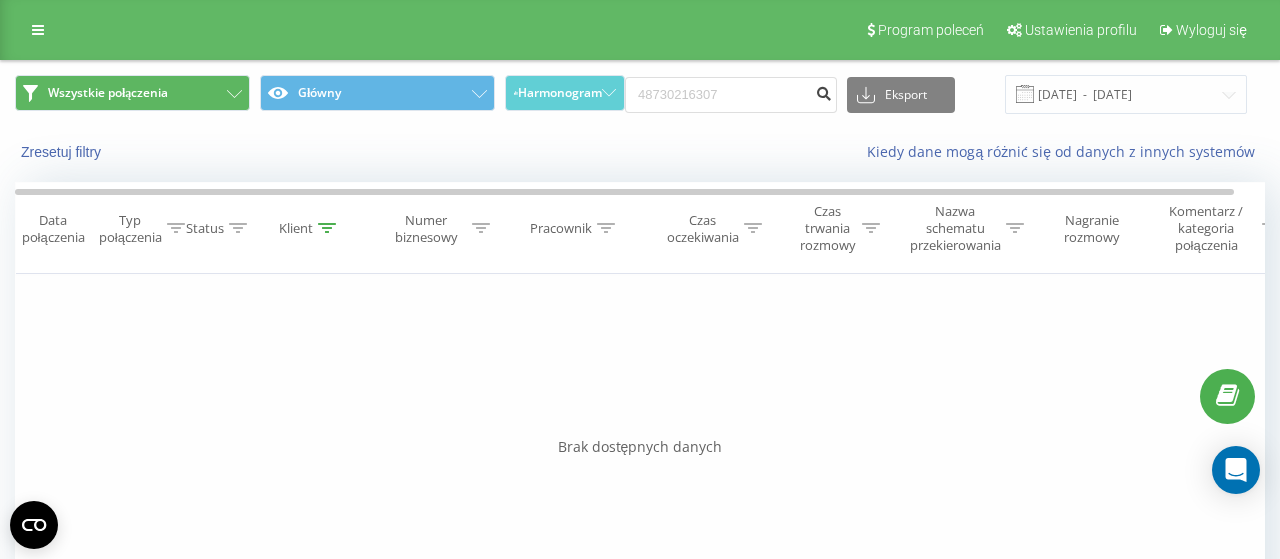 click at bounding box center [823, 91] 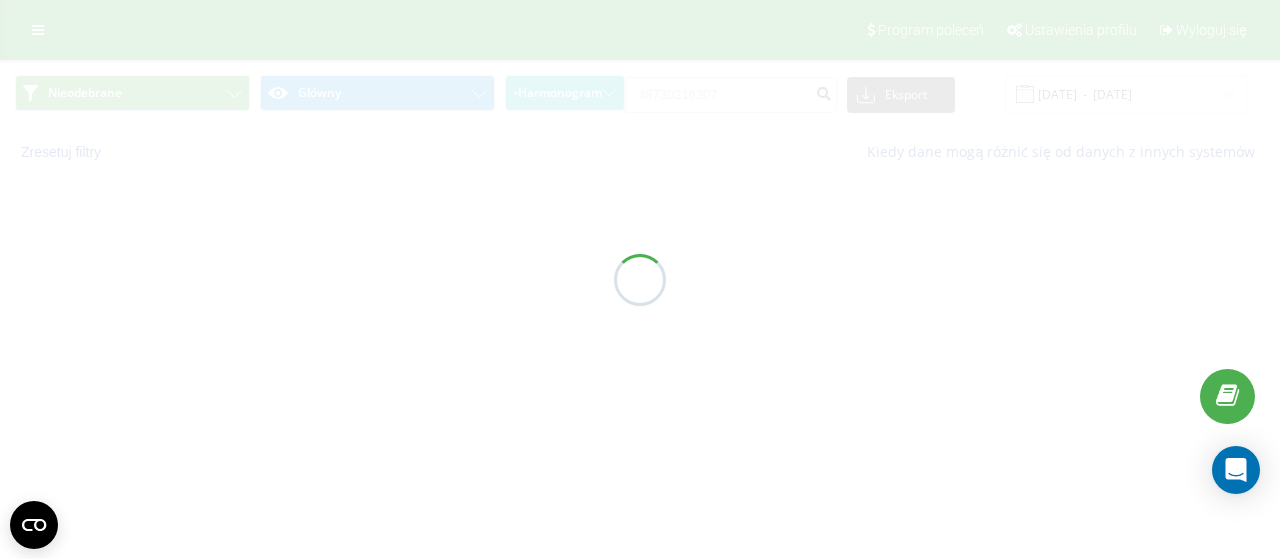 scroll, scrollTop: 0, scrollLeft: 0, axis: both 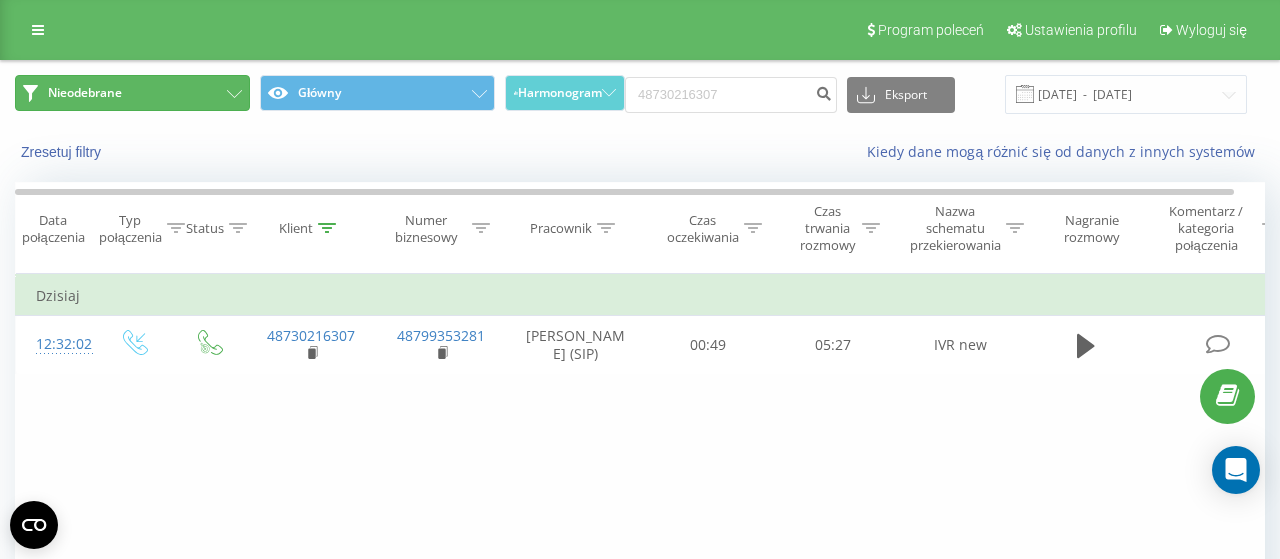 click 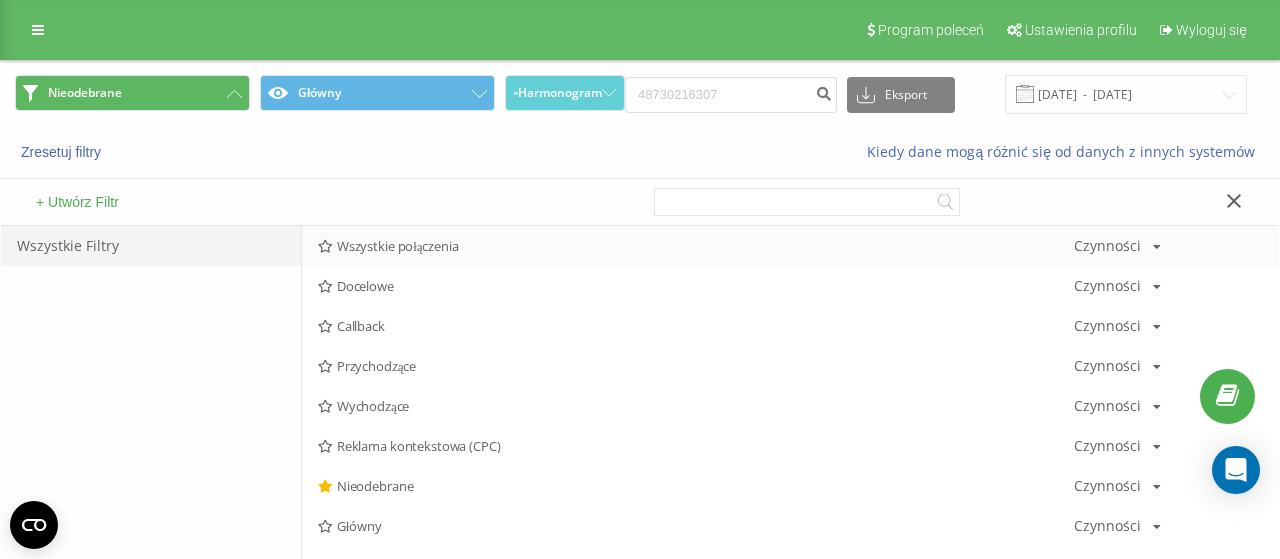 click on "Wszystkie połączenia" at bounding box center (696, 246) 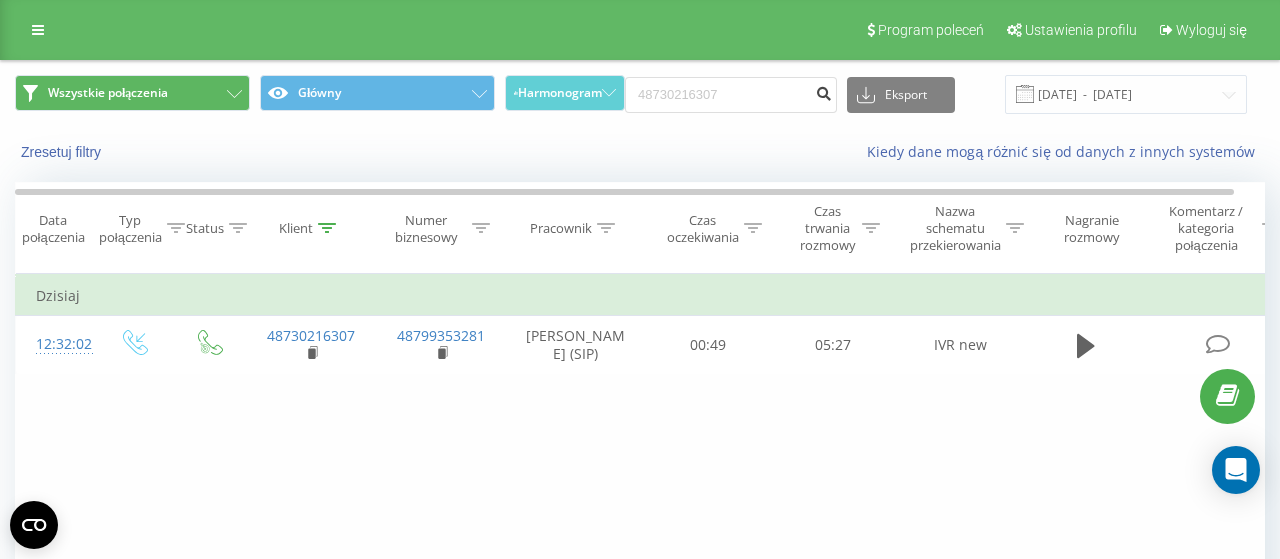click at bounding box center [823, 91] 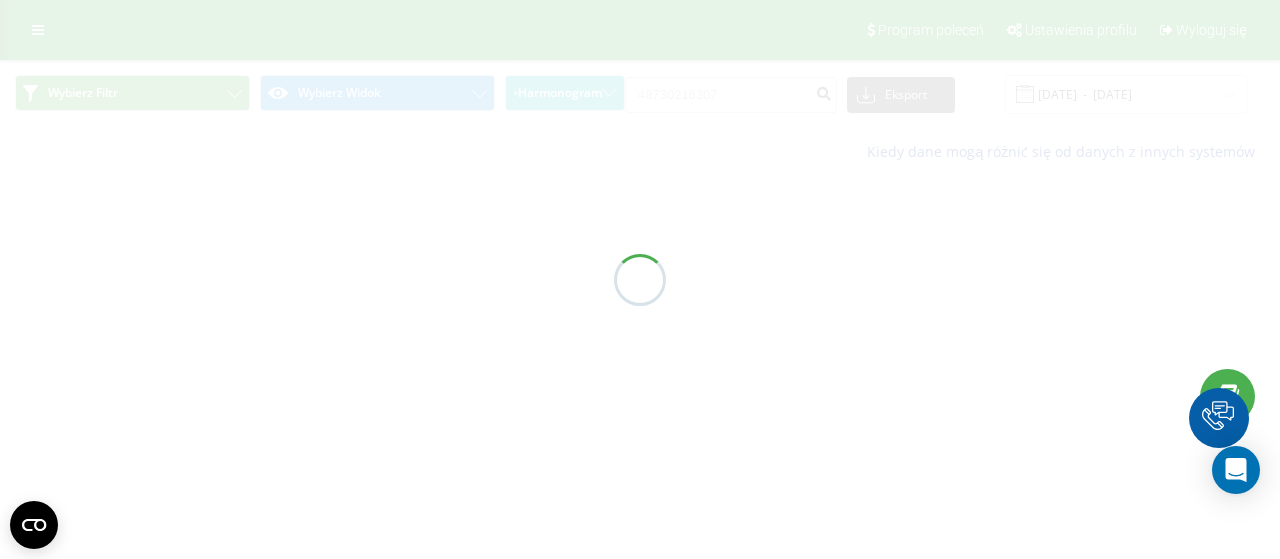scroll, scrollTop: 0, scrollLeft: 0, axis: both 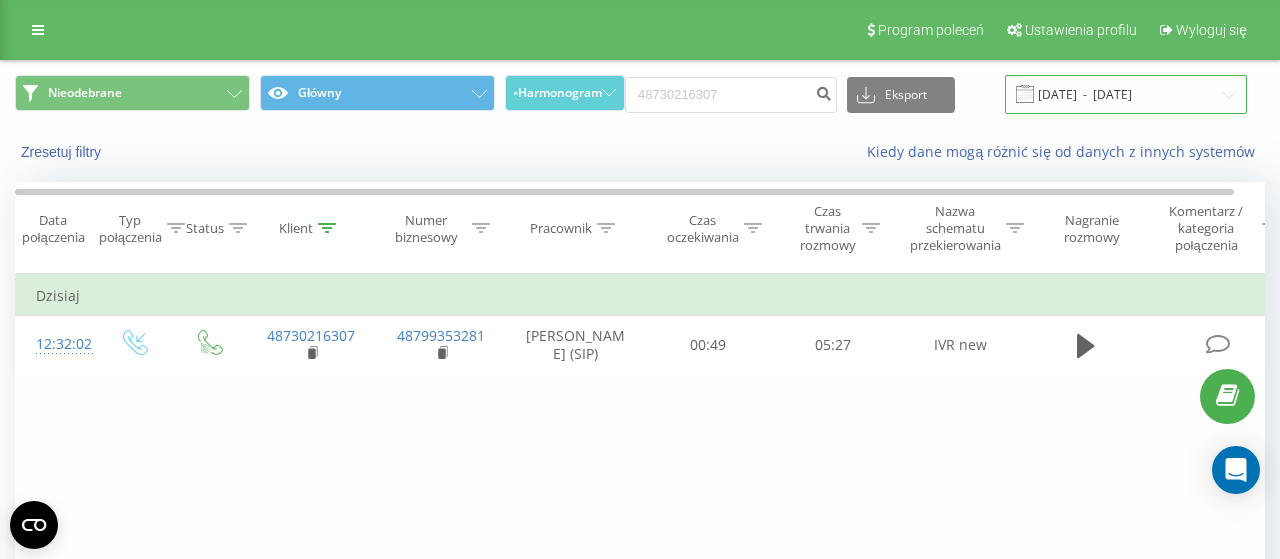 click on "[DATE]  -  [DATE]" at bounding box center [1126, 94] 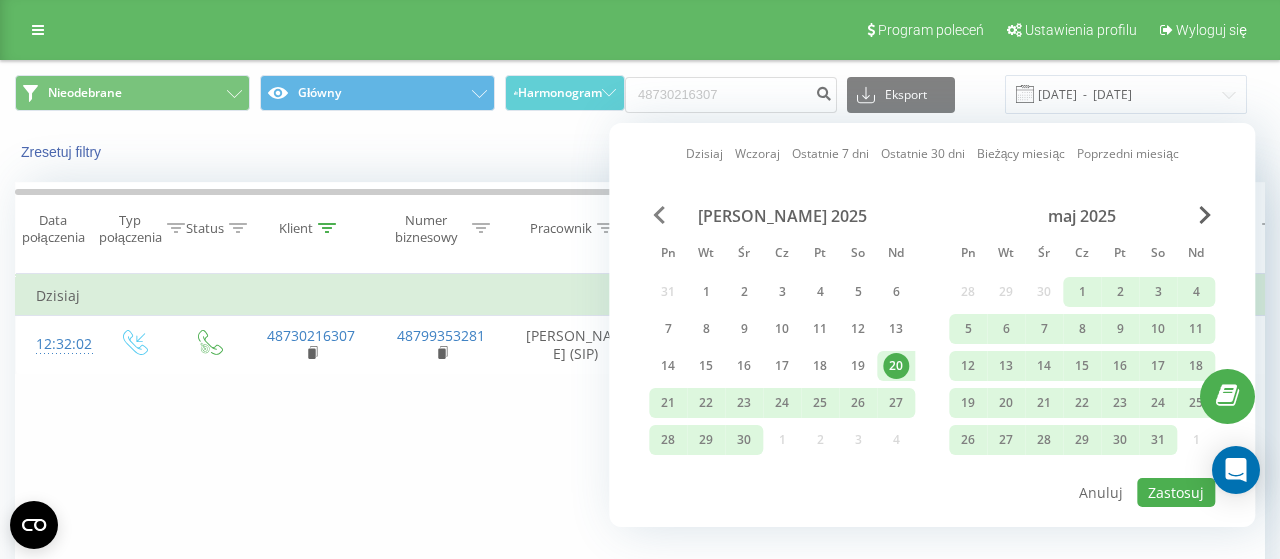click at bounding box center (659, 215) 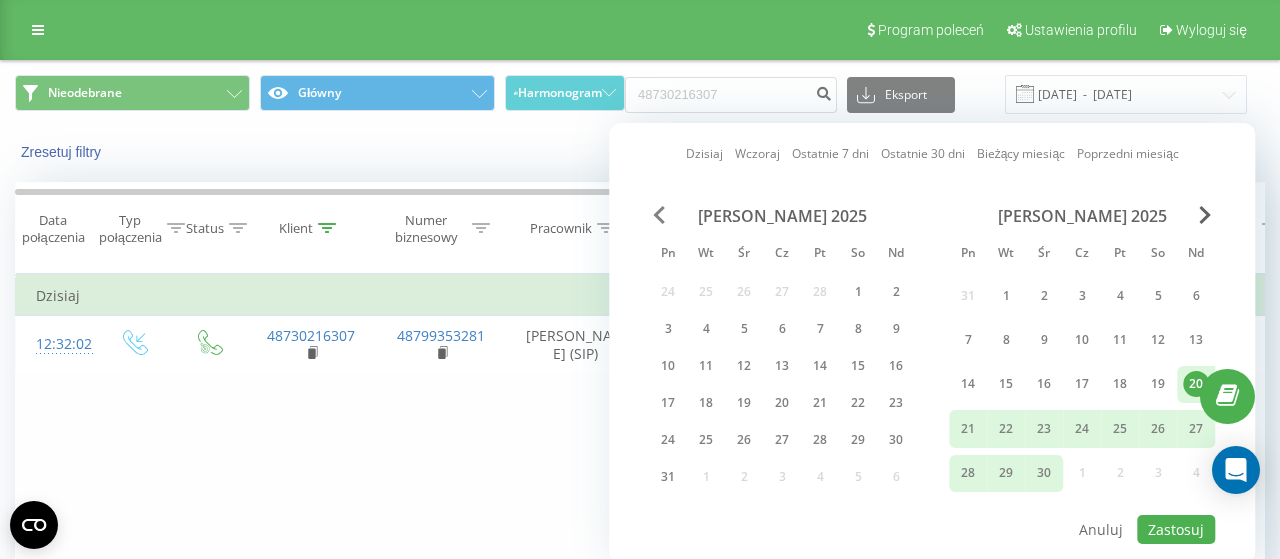 click at bounding box center (659, 215) 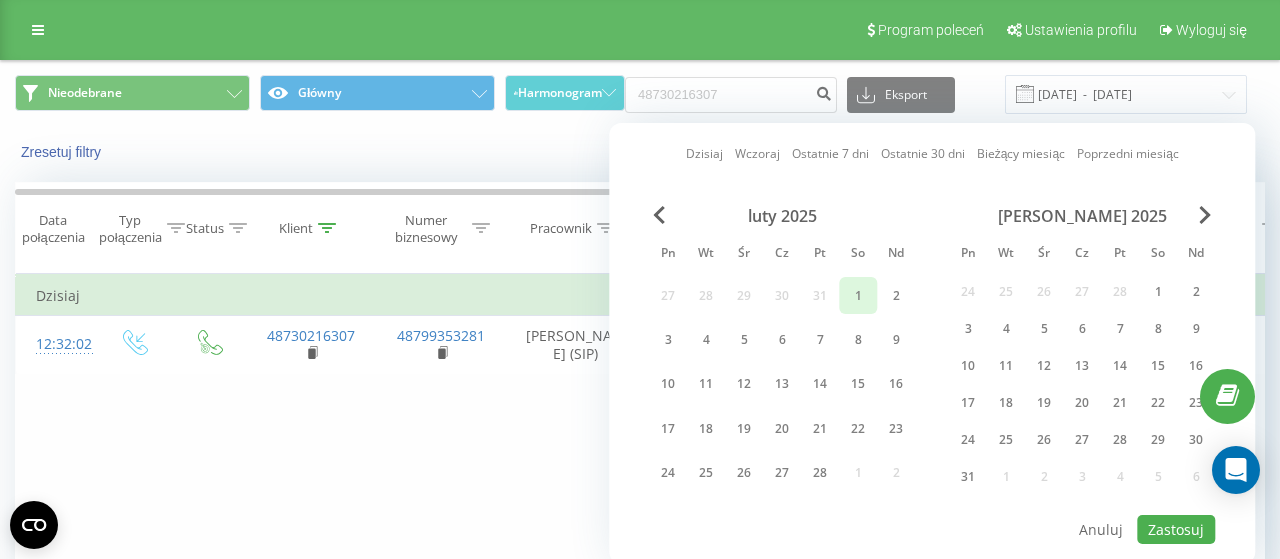 click on "1" at bounding box center (858, 296) 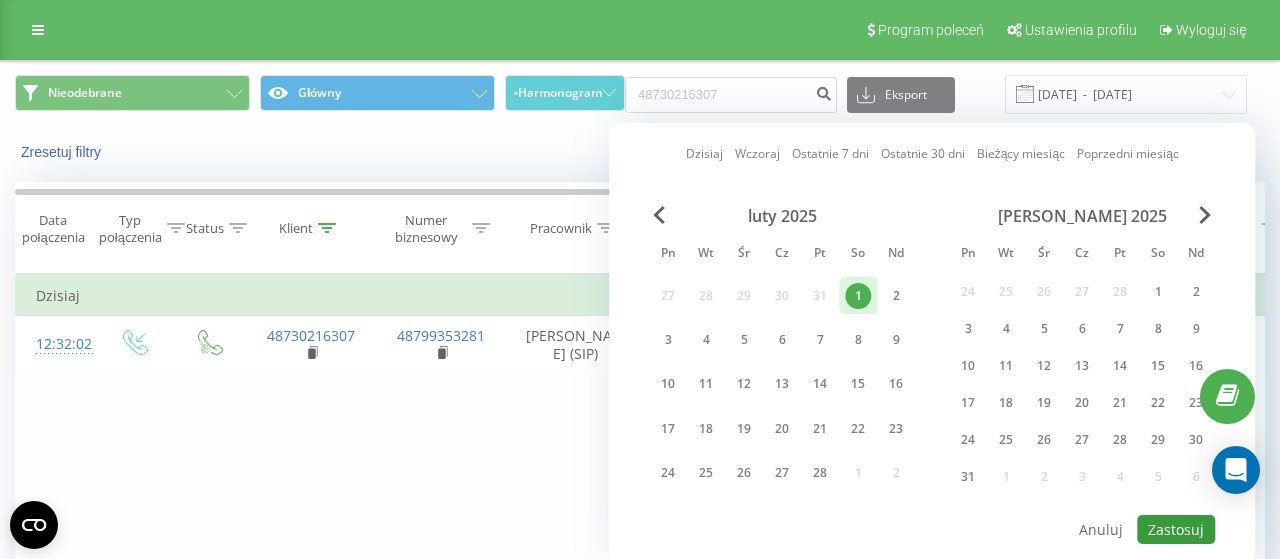 click on "Zastosuj" at bounding box center (1176, 529) 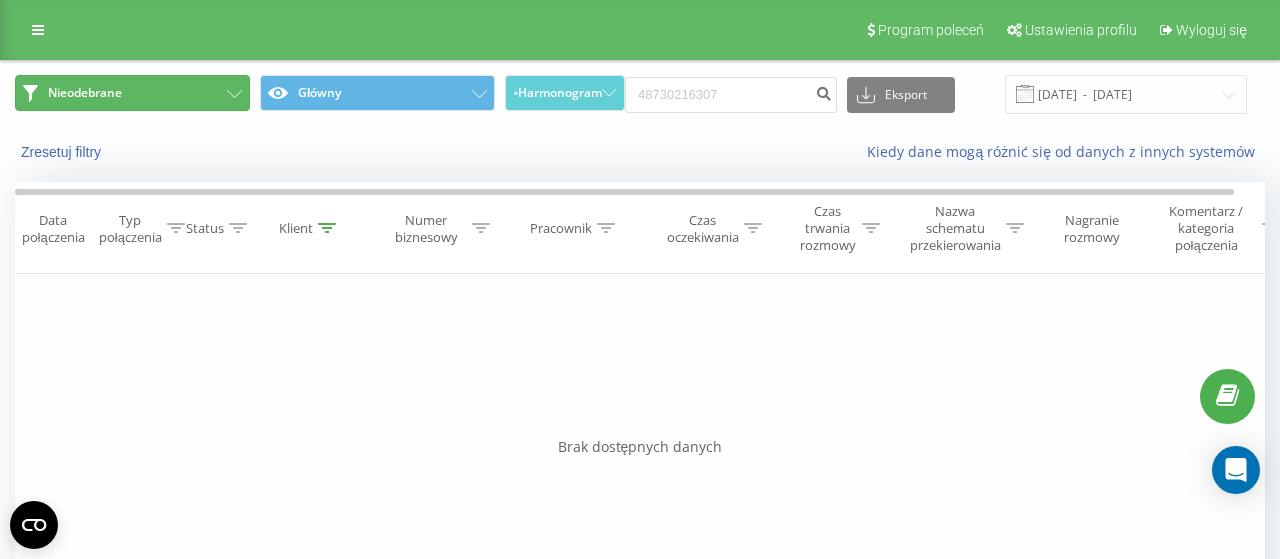 click 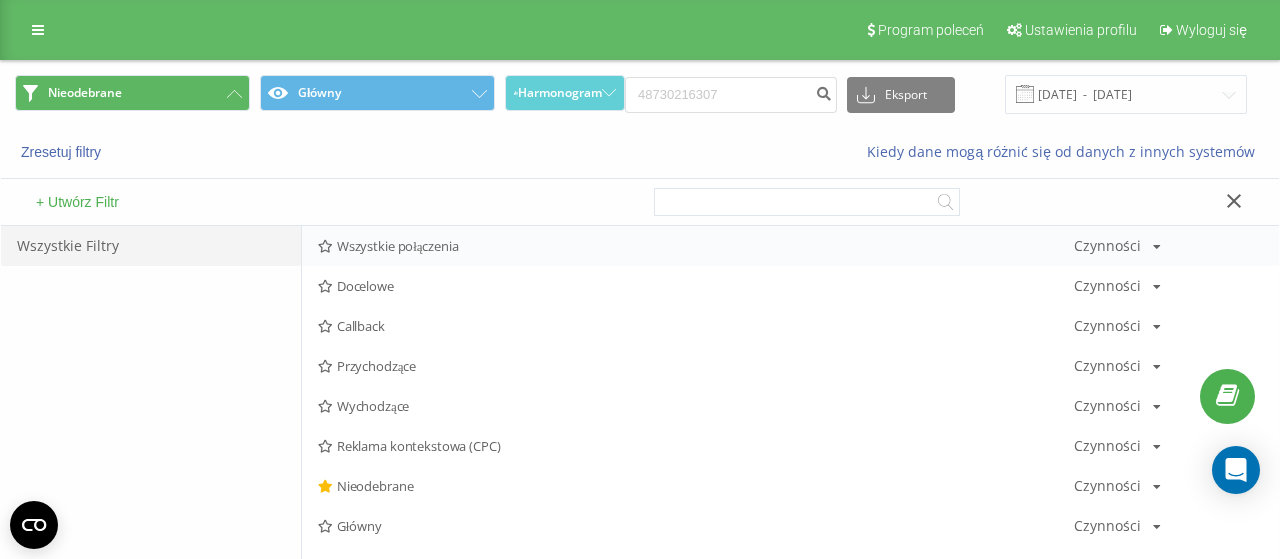 drag, startPoint x: 376, startPoint y: 255, endPoint x: 432, endPoint y: 232, distance: 60.53924 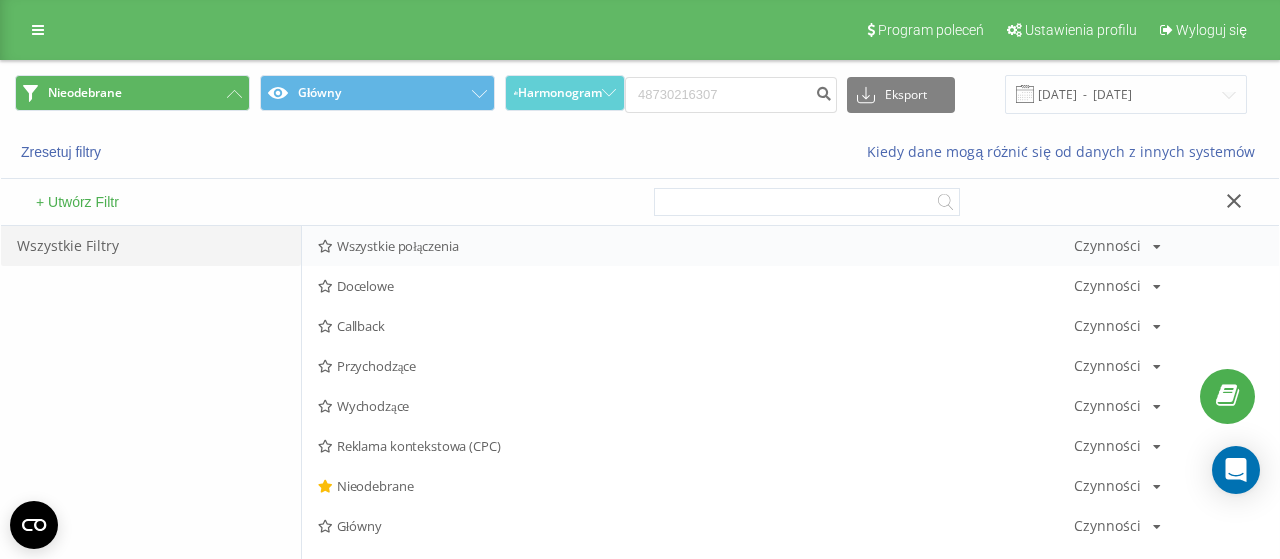 click on "Wszystkie połączenia" at bounding box center [696, 246] 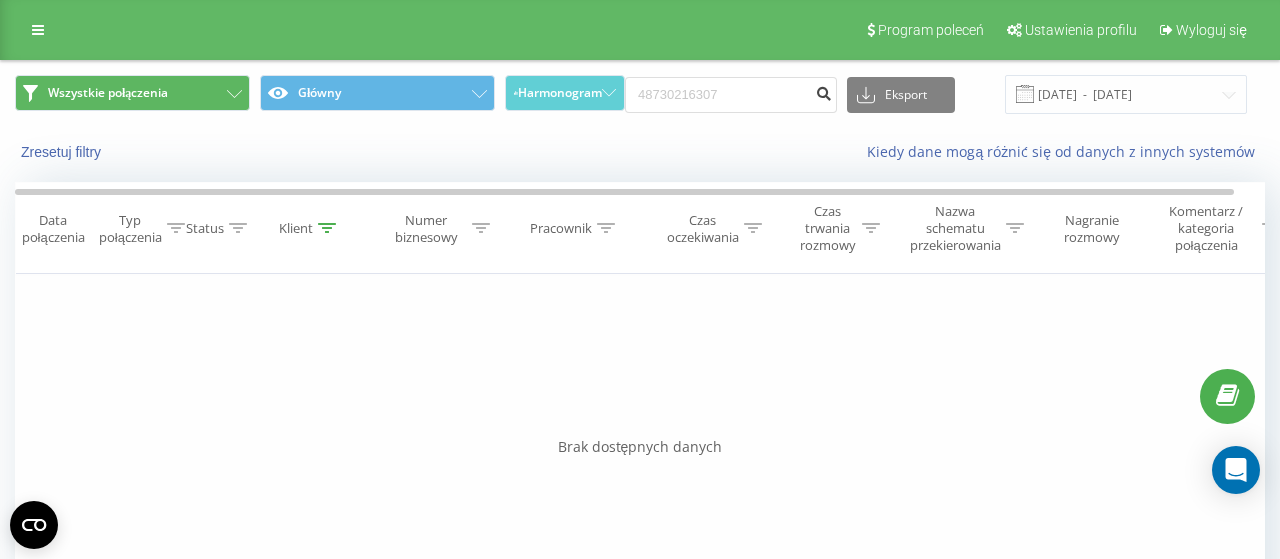click at bounding box center (823, 91) 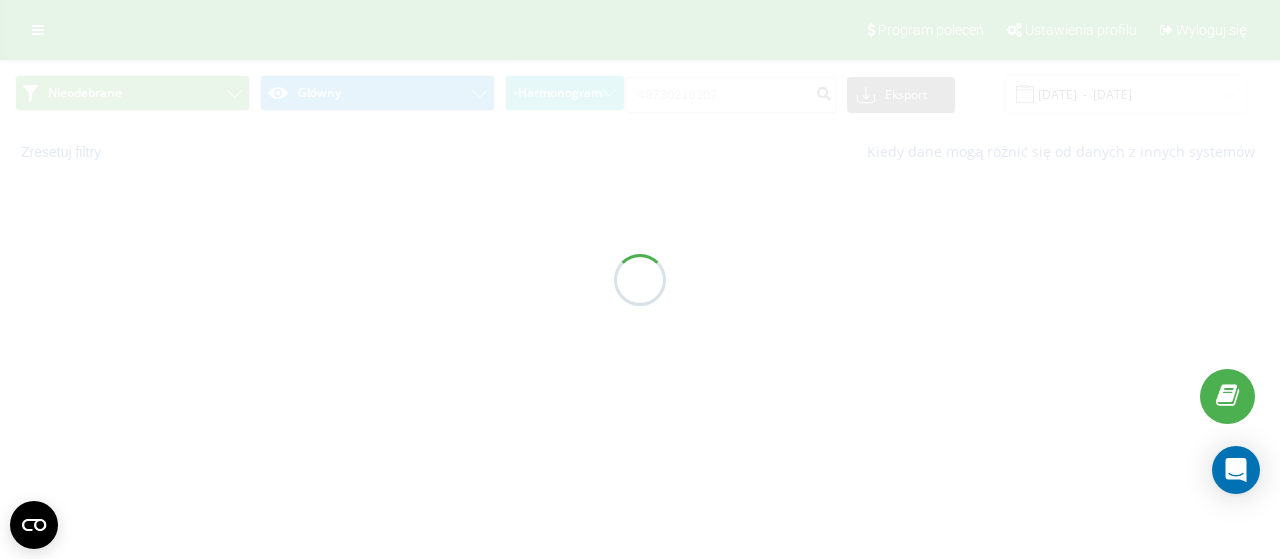 scroll, scrollTop: 0, scrollLeft: 0, axis: both 